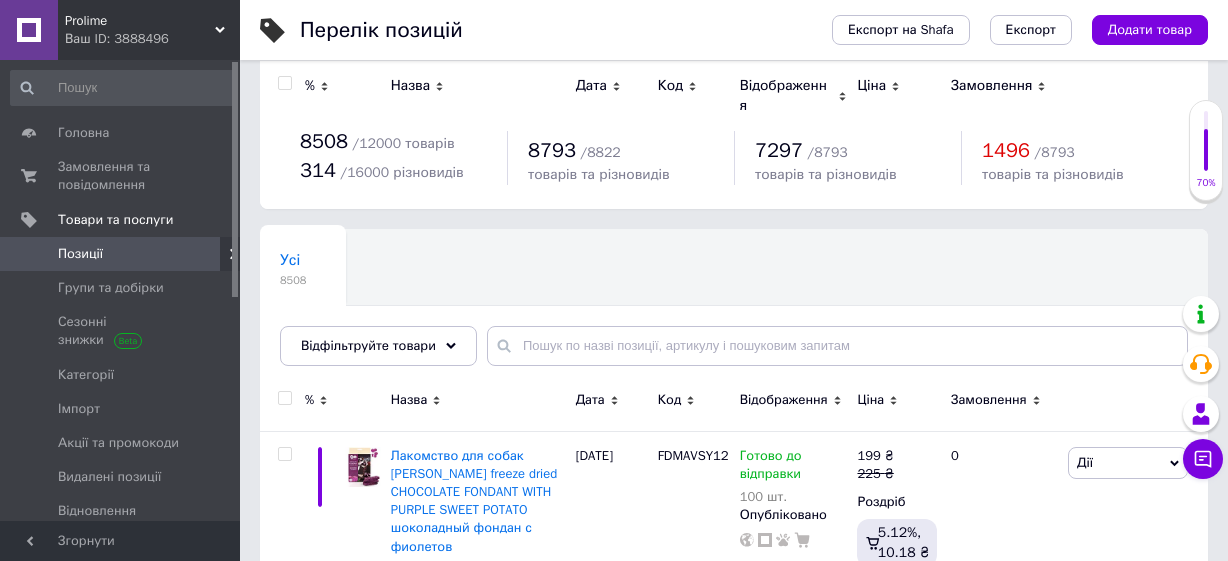 scroll, scrollTop: 0, scrollLeft: 0, axis: both 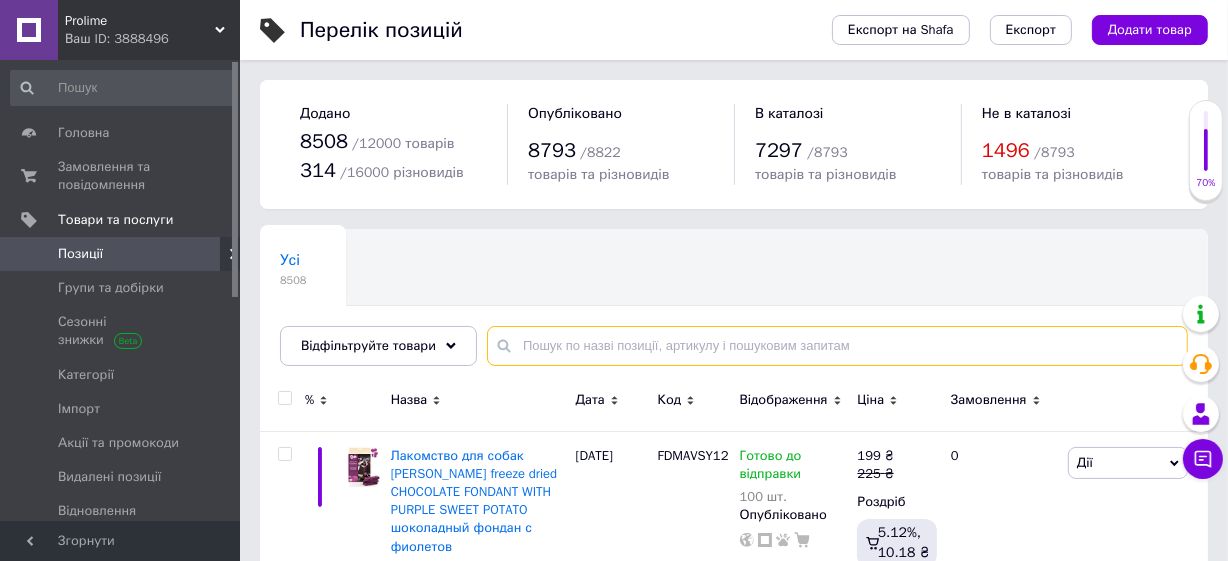 click at bounding box center [837, 346] 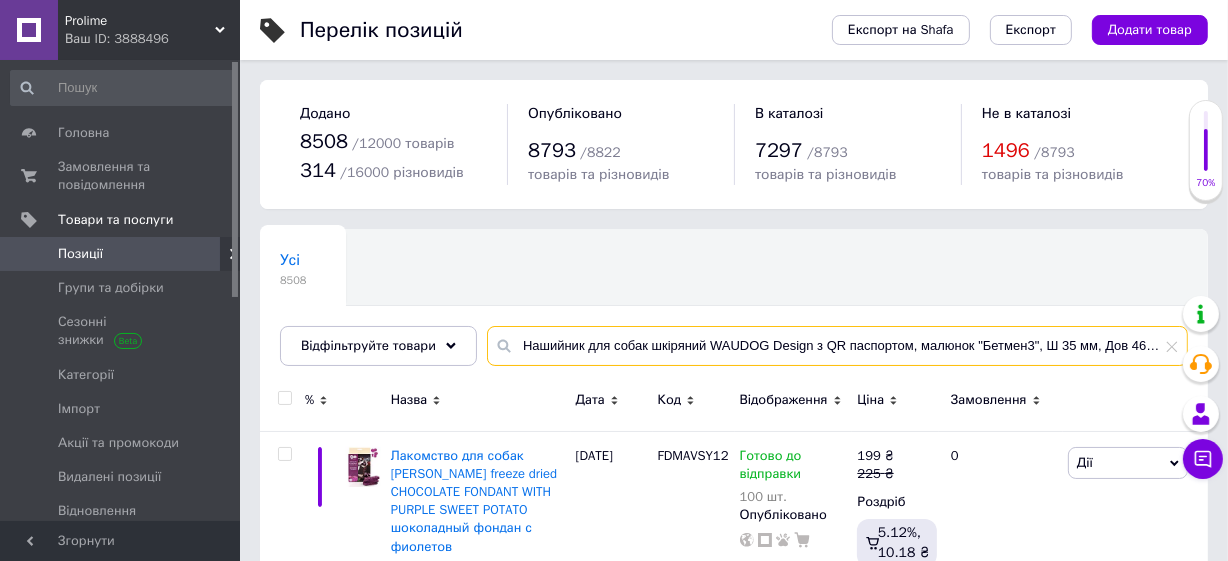 scroll, scrollTop: 0, scrollLeft: 64, axis: horizontal 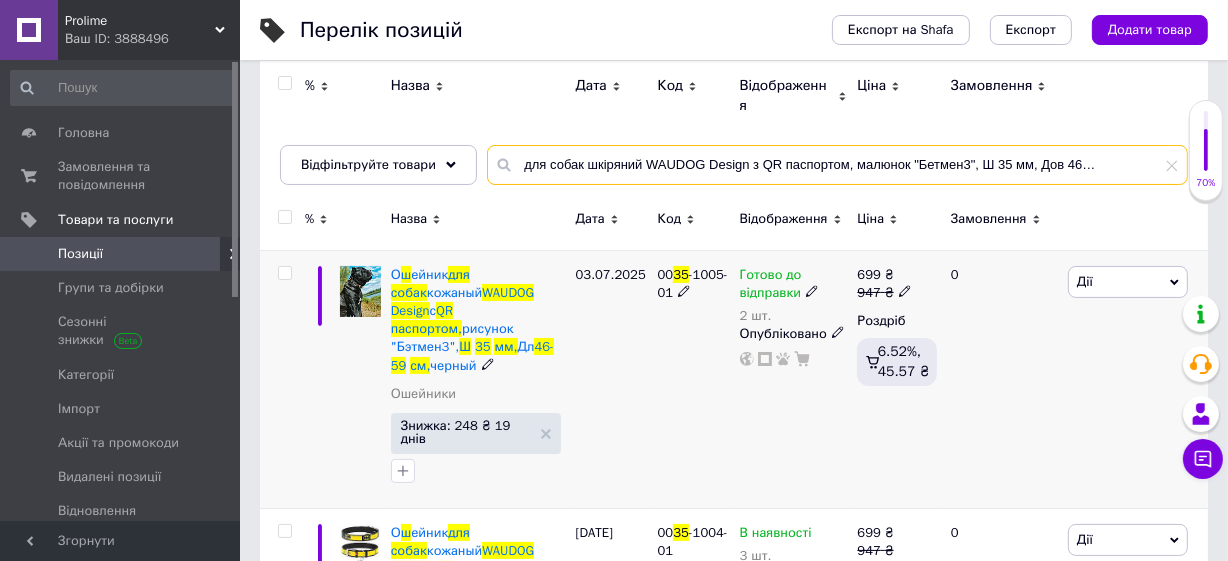 type on "Нашийник для собак шкіряний WAUDOG Design з QR паспортом, малюнок "Бетмен3", Ш 35 мм, Дов 46-59 см, чорний" 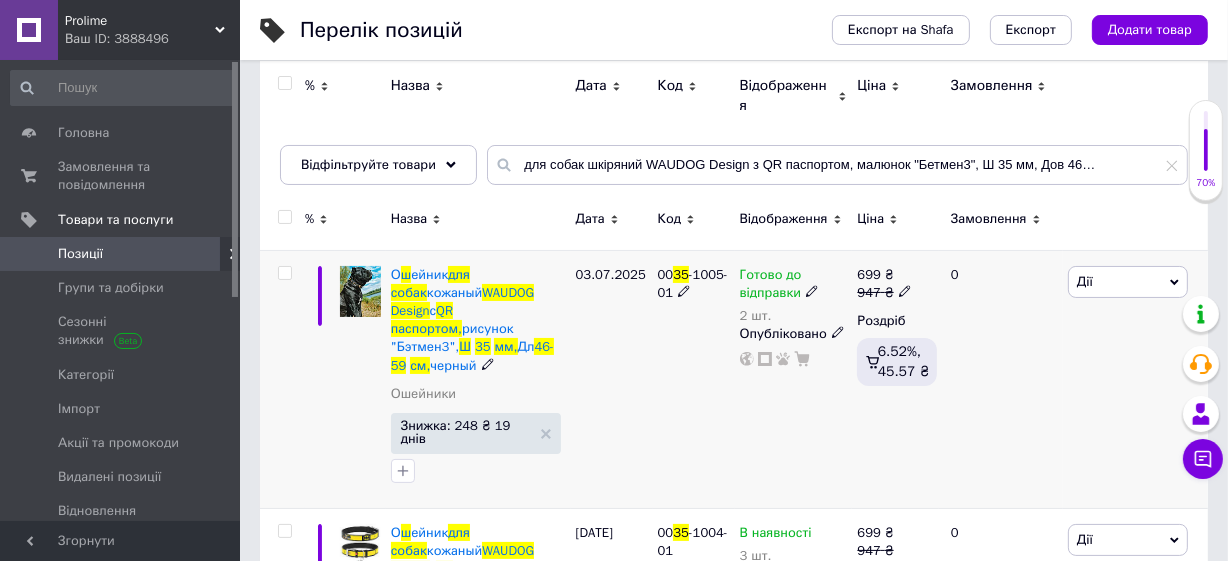 click on "Готово до відправки" at bounding box center [771, 286] 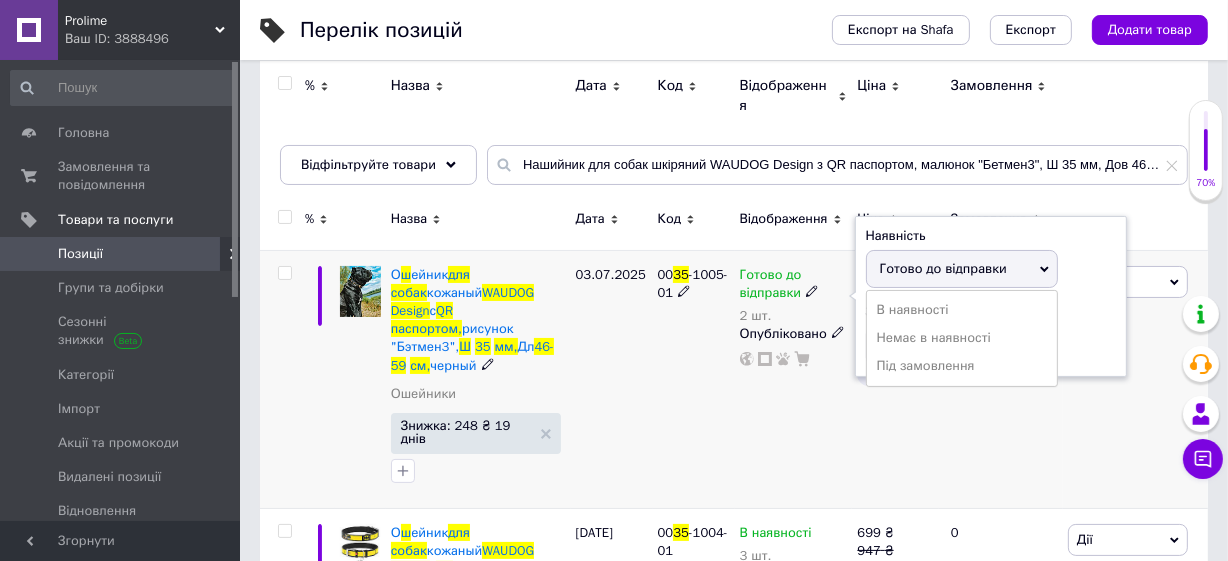 click on "Готово до відправки" at bounding box center (943, 268) 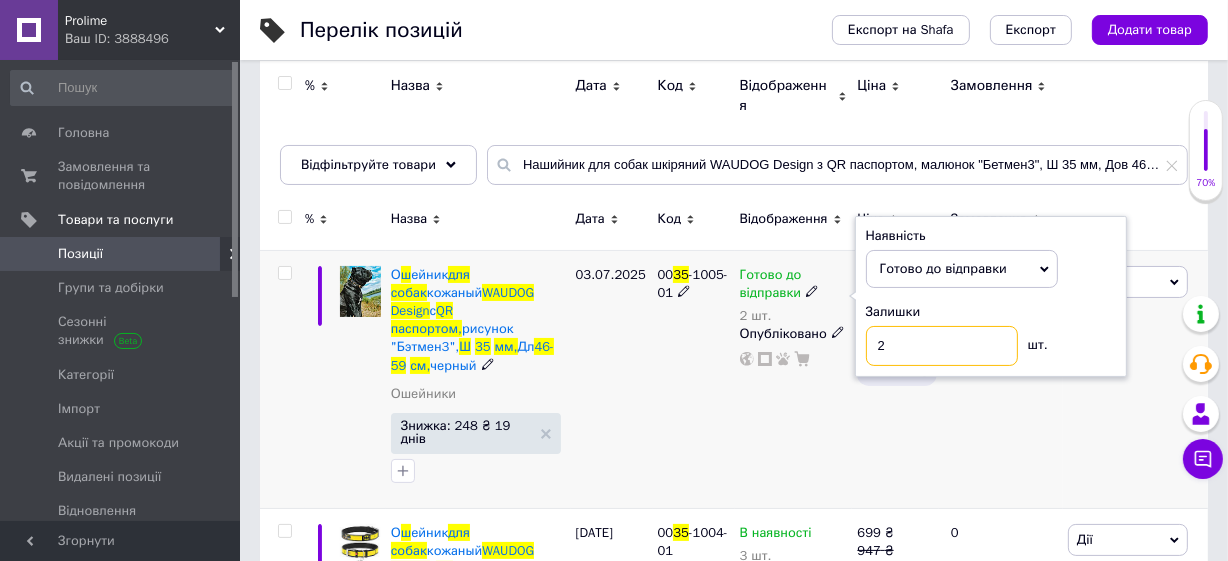 drag, startPoint x: 891, startPoint y: 336, endPoint x: 817, endPoint y: 300, distance: 82.29216 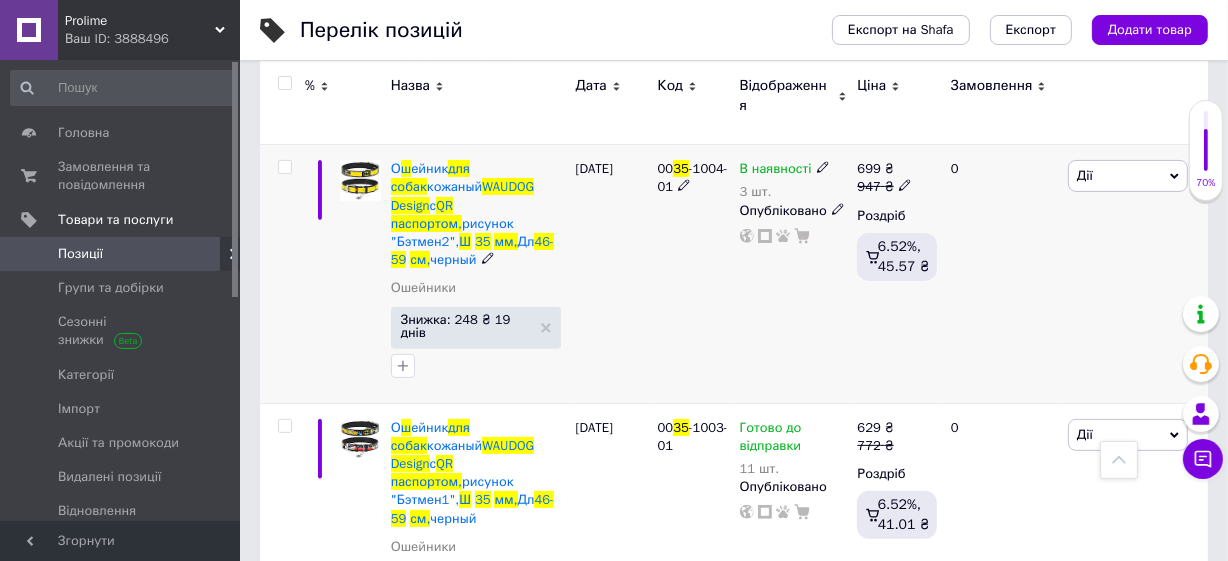 scroll, scrollTop: 636, scrollLeft: 0, axis: vertical 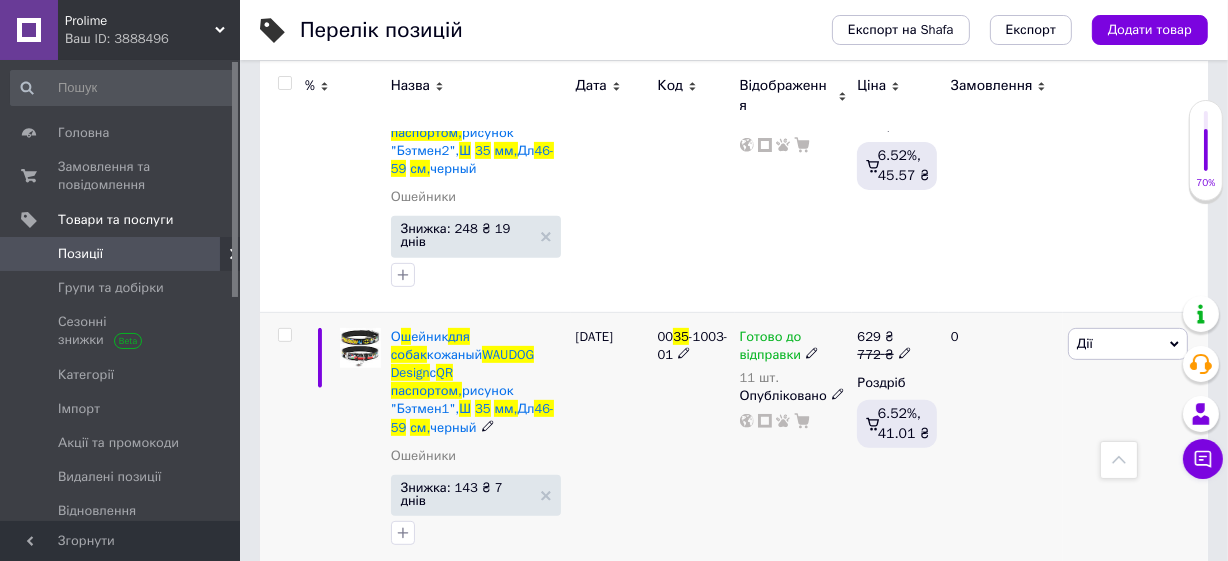 drag, startPoint x: 648, startPoint y: 267, endPoint x: 691, endPoint y: 348, distance: 91.706055 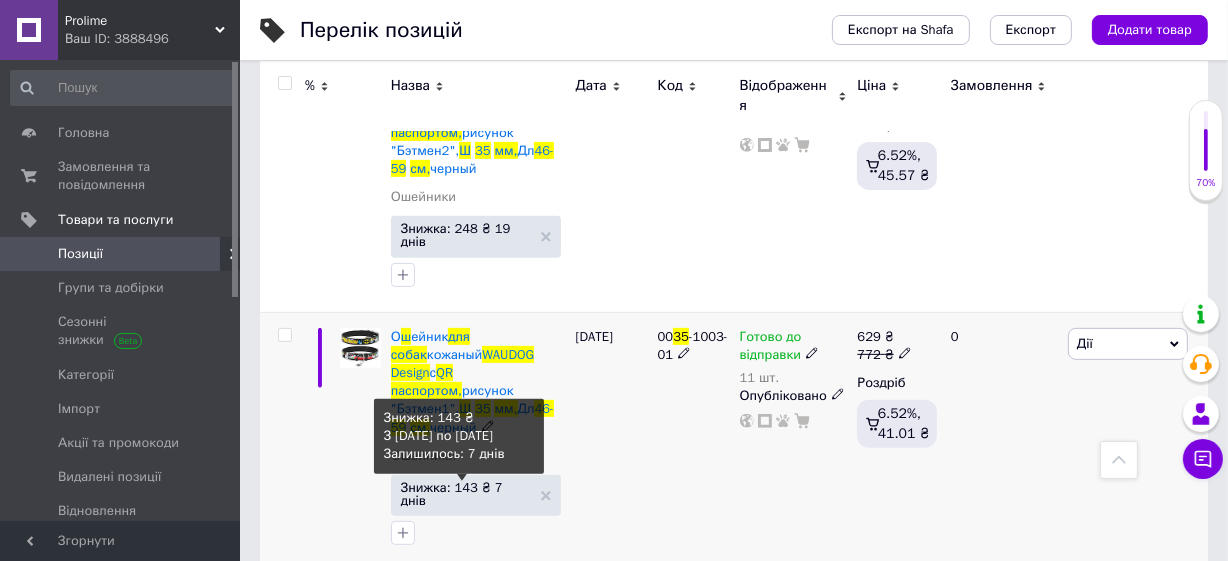click on "Знижка: 143 ₴ 7 днів" at bounding box center (466, 494) 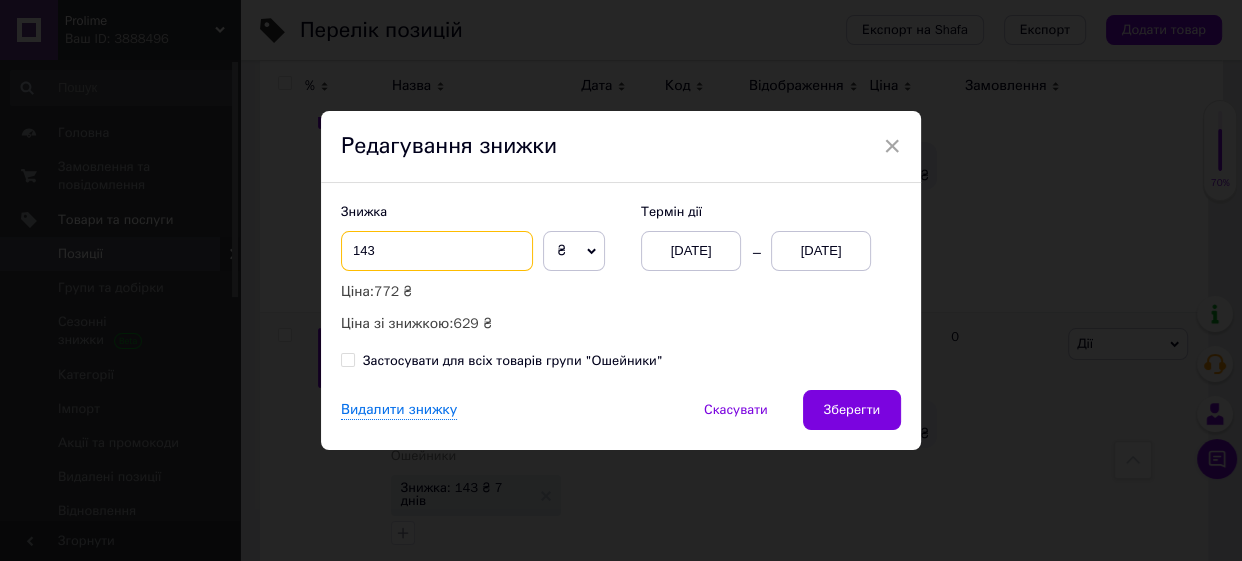 click on "143" at bounding box center (437, 251) 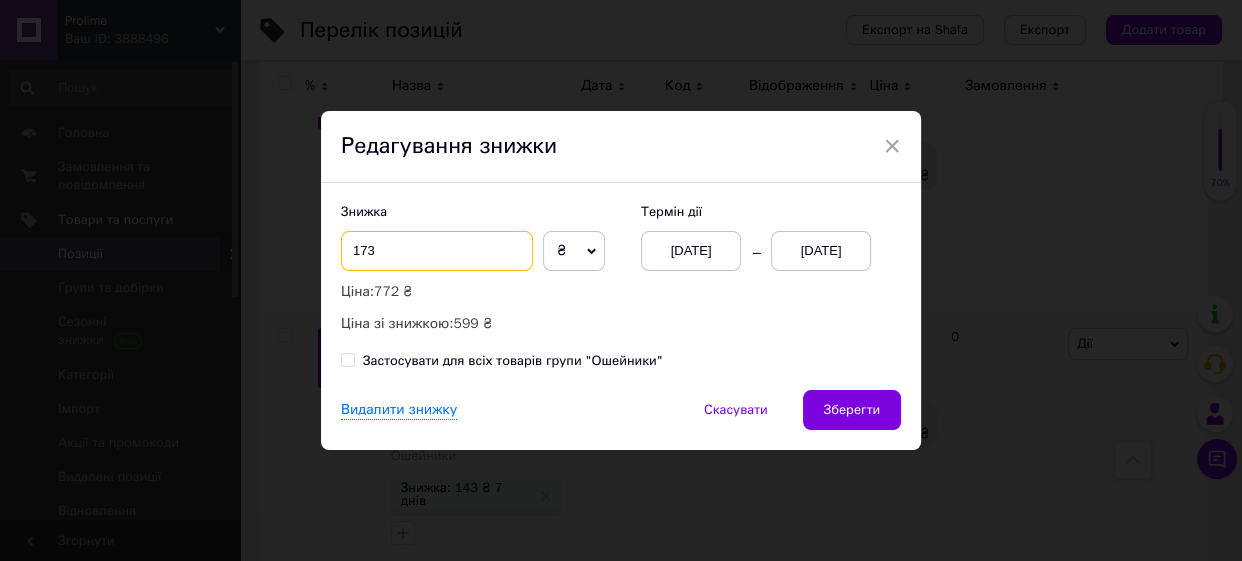 type on "173" 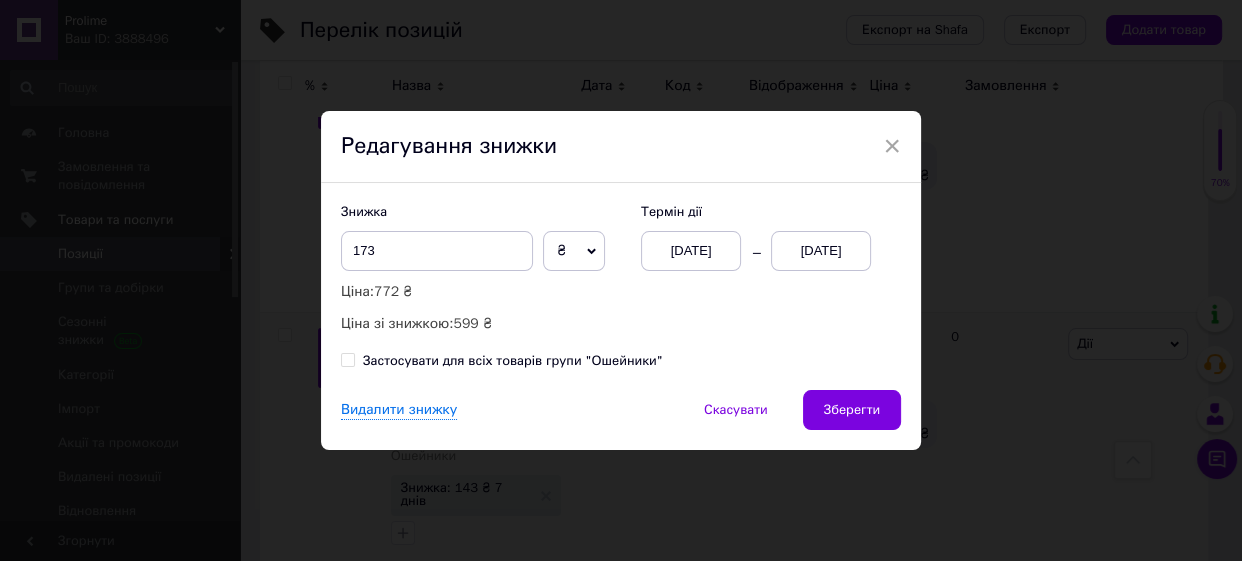 click on "[DATE]" at bounding box center (821, 251) 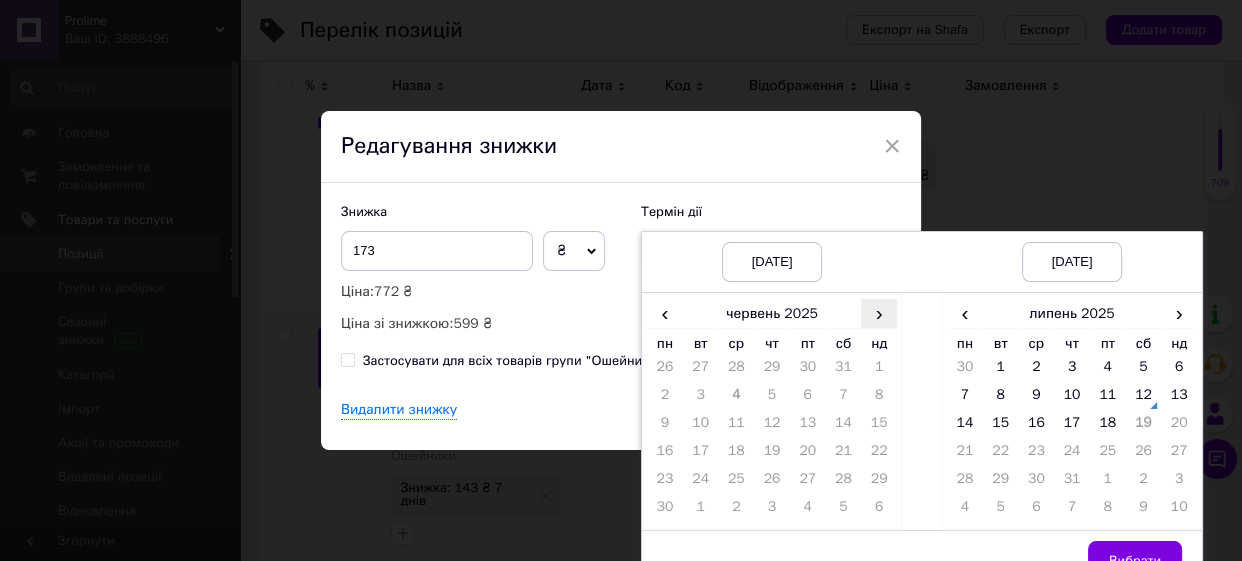 click on "›" at bounding box center [879, 313] 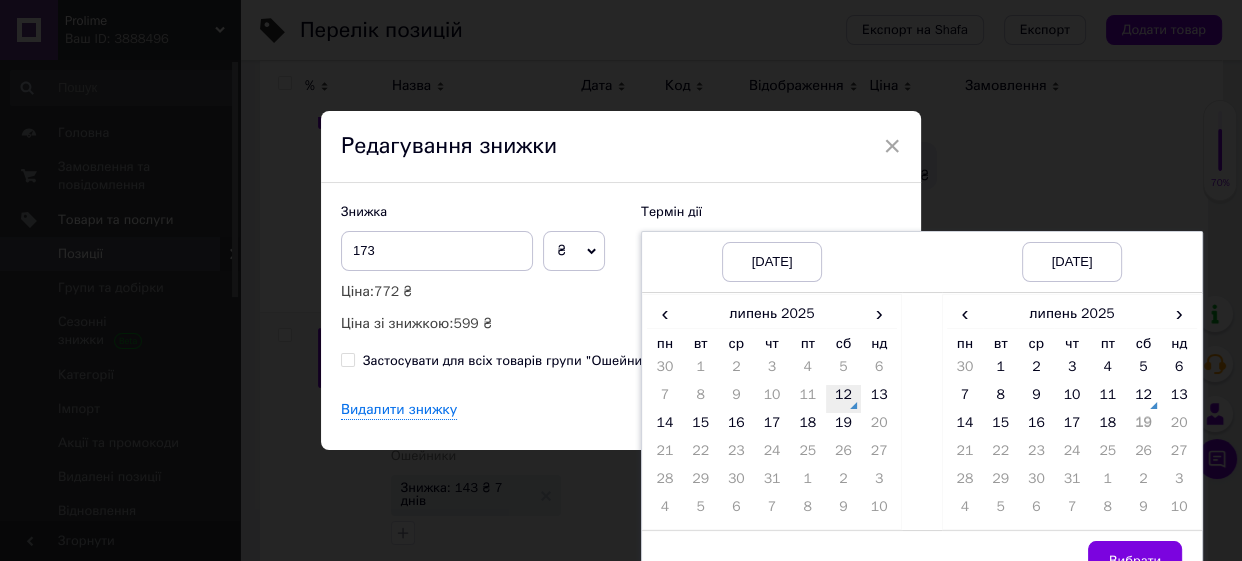 click on "12" at bounding box center [844, 399] 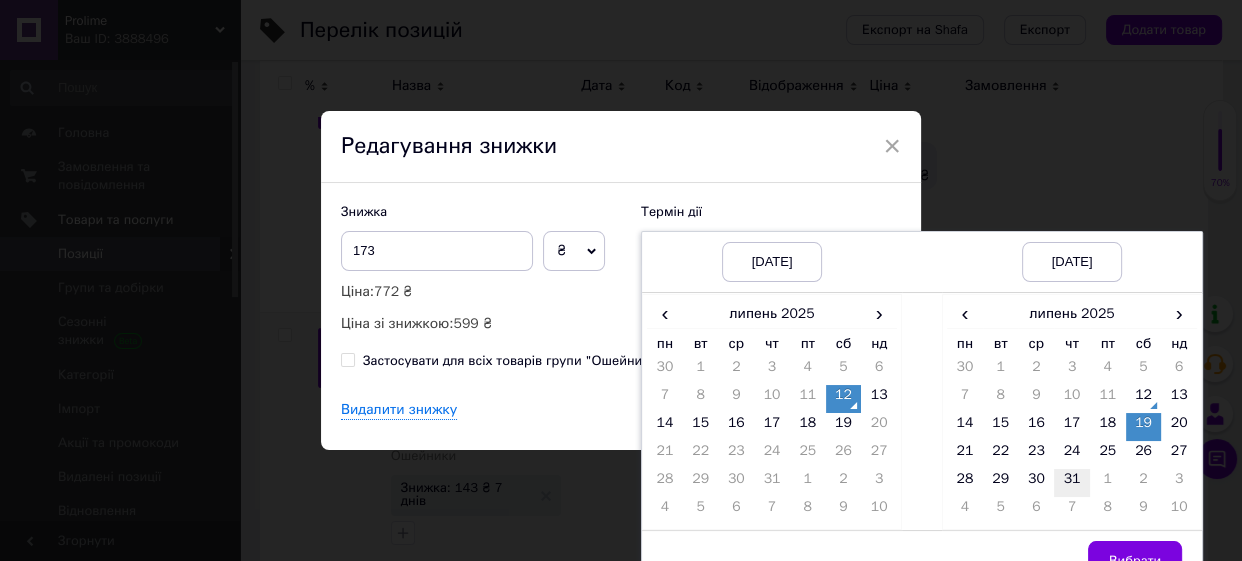 click on "31" at bounding box center (1072, 483) 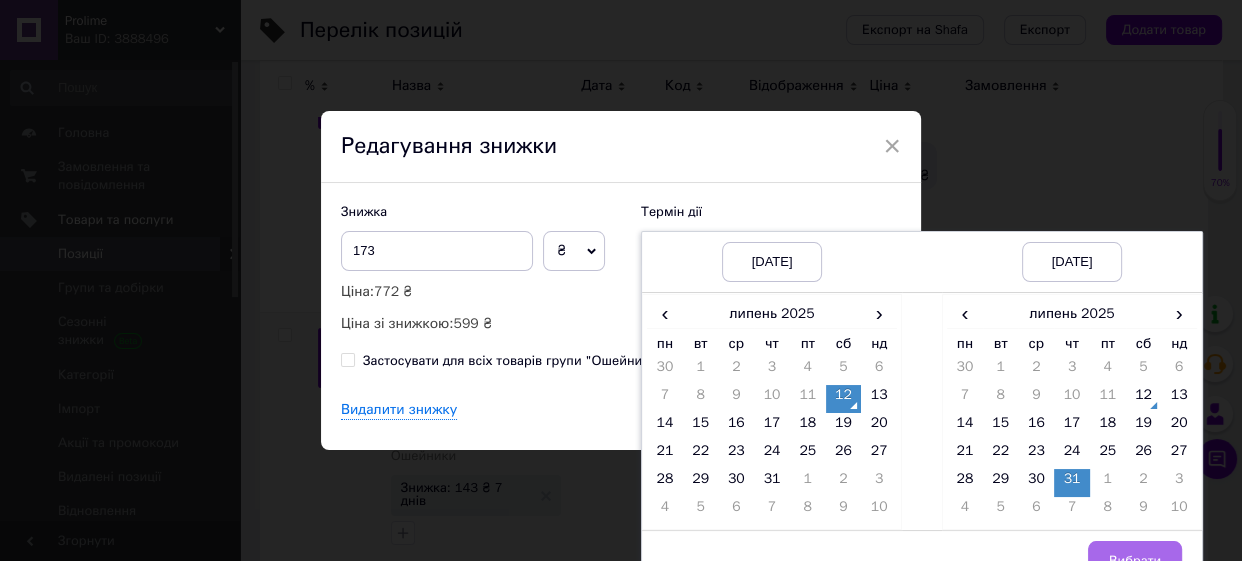 click on "Вибрати" at bounding box center (1135, 561) 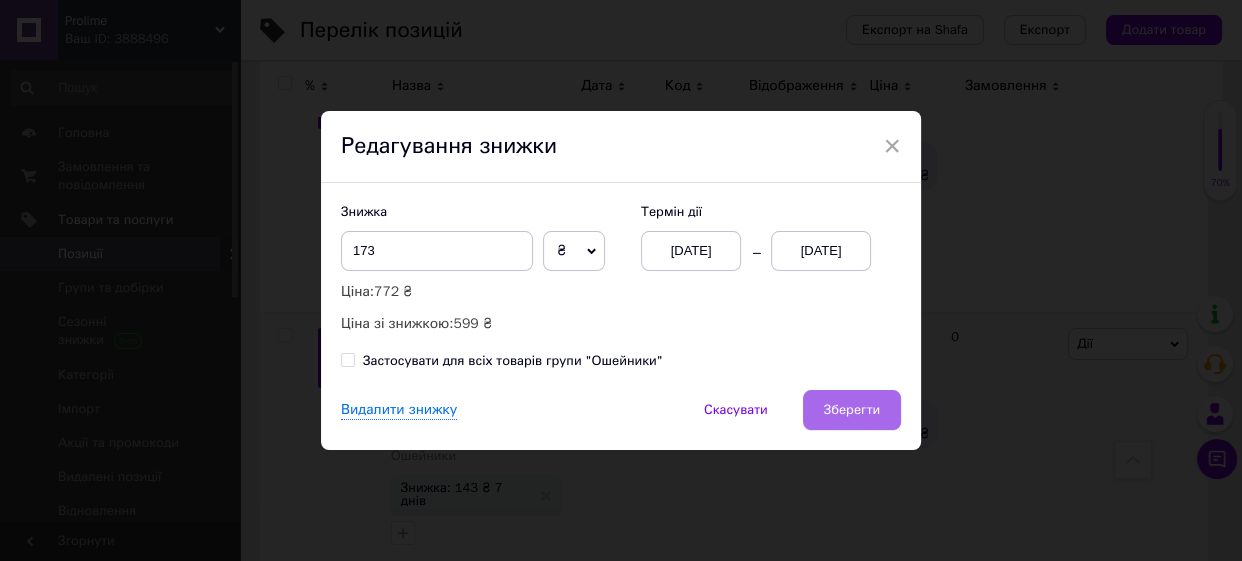 click on "Зберегти" at bounding box center (852, 410) 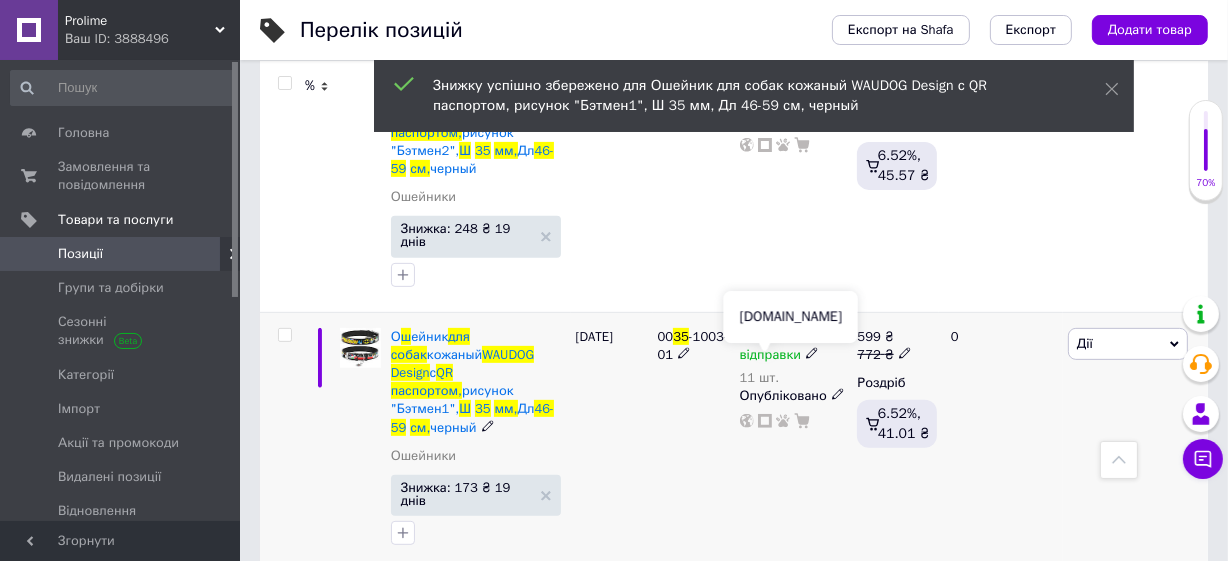 click 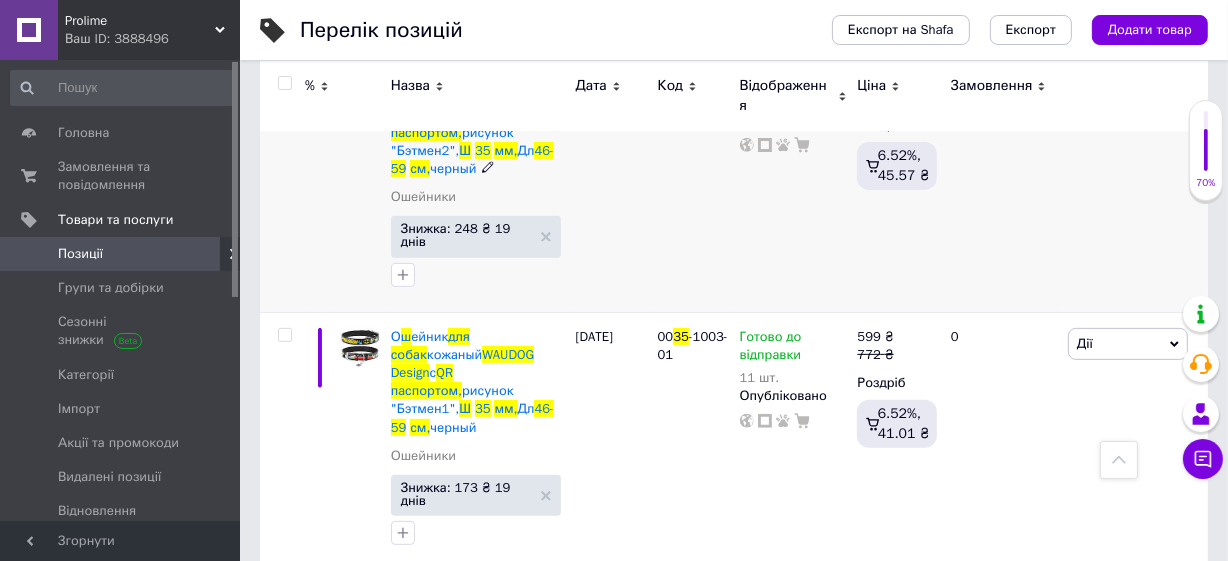 scroll, scrollTop: 181, scrollLeft: 0, axis: vertical 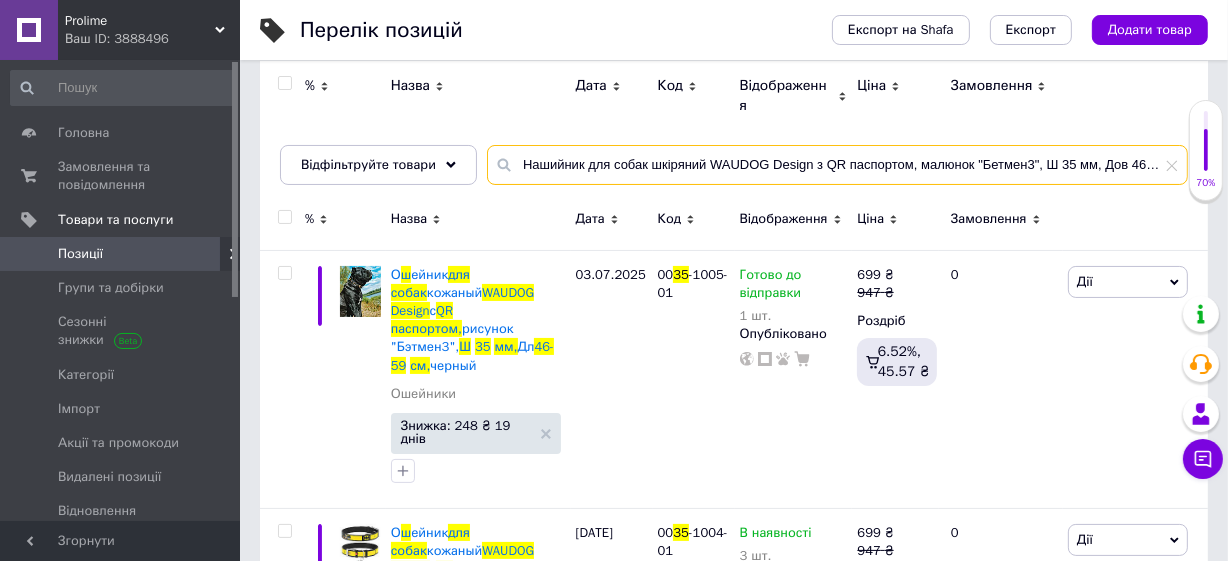 click on "Нашийник для собак шкіряний WAUDOG Design з QR паспортом, малюнок "Бетмен3", Ш 35 мм, Дов 46-59 см, чорний" at bounding box center [837, 165] 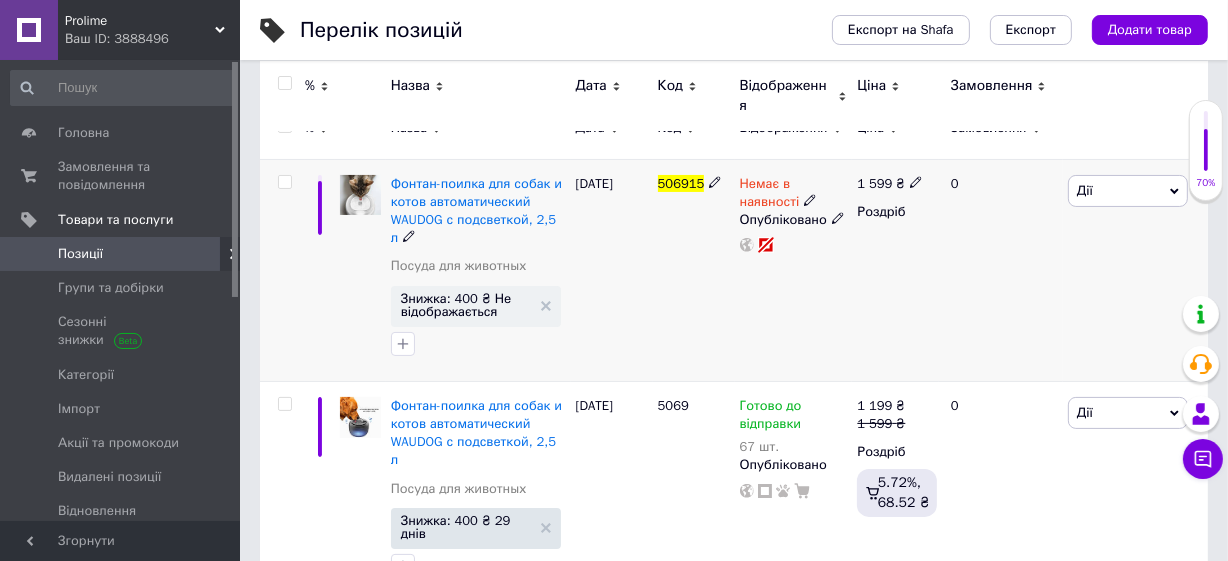 scroll, scrollTop: 322, scrollLeft: 0, axis: vertical 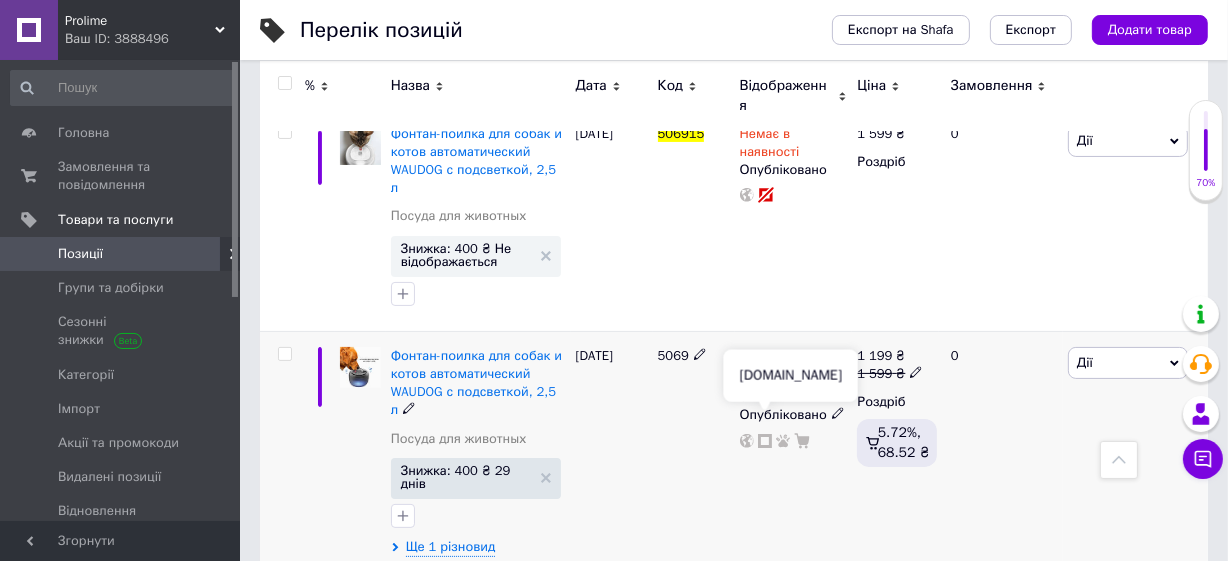 type on "506915" 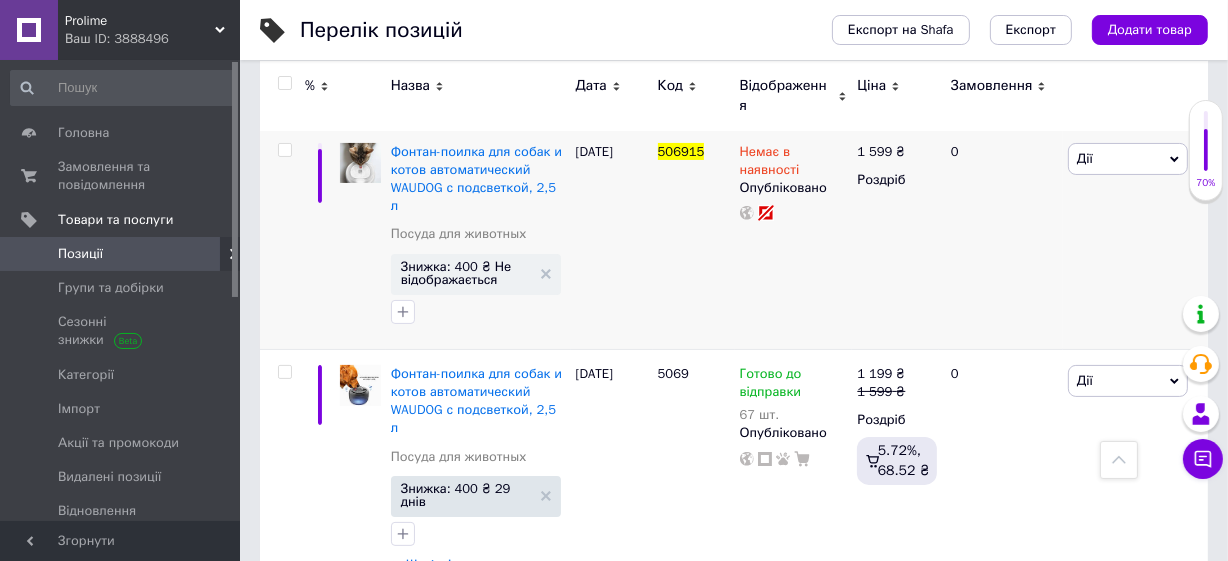 scroll, scrollTop: 322, scrollLeft: 0, axis: vertical 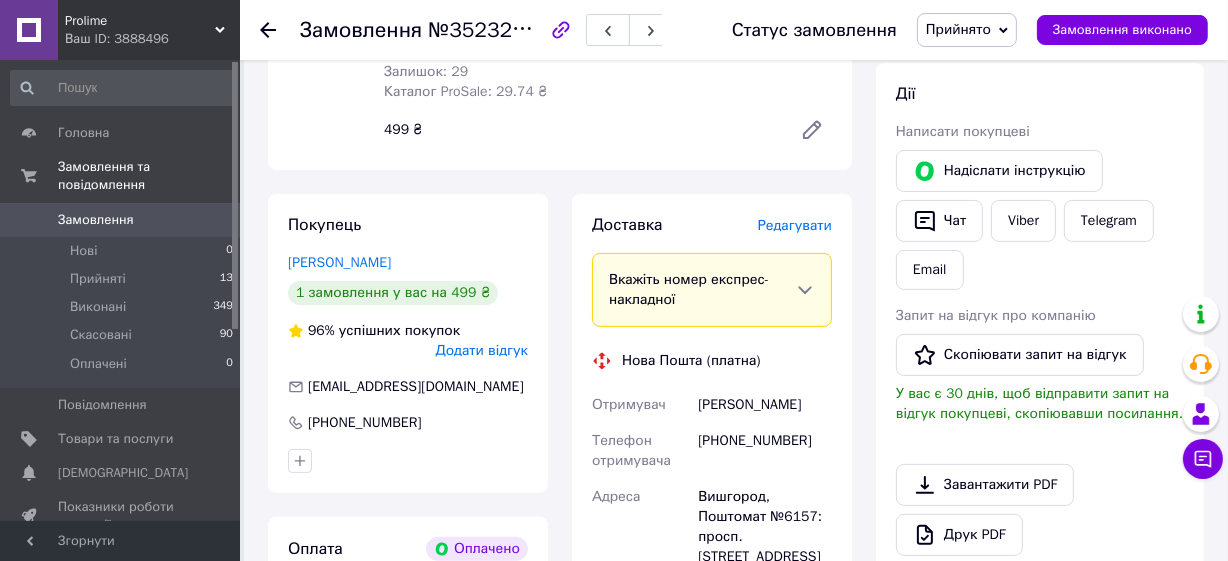 click on "Редагувати" at bounding box center [795, 225] 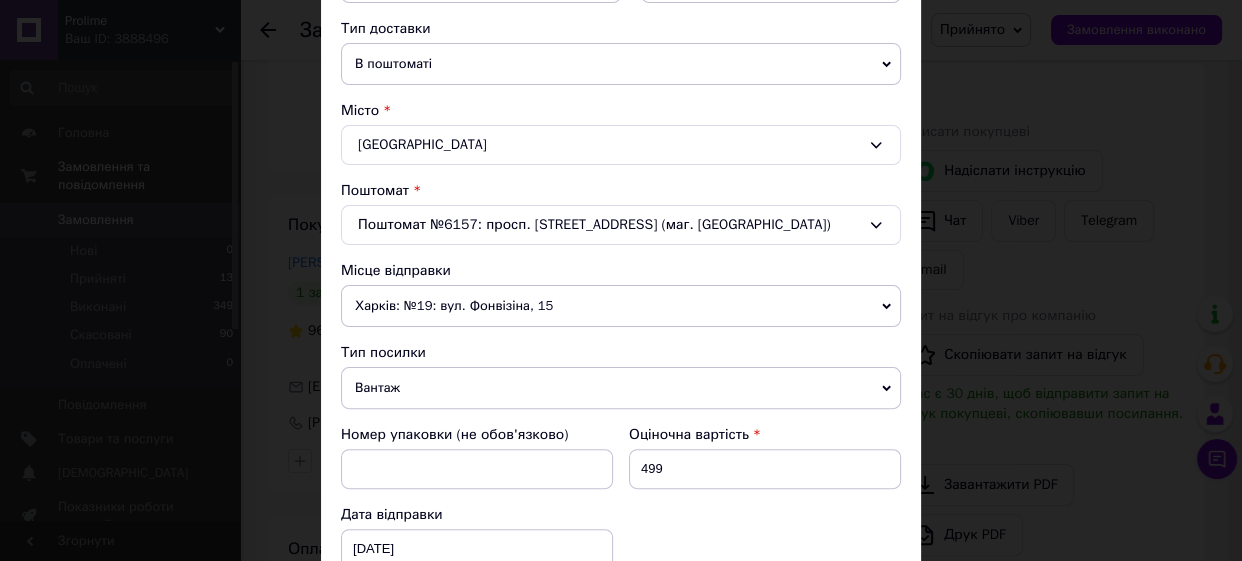scroll, scrollTop: 545, scrollLeft: 0, axis: vertical 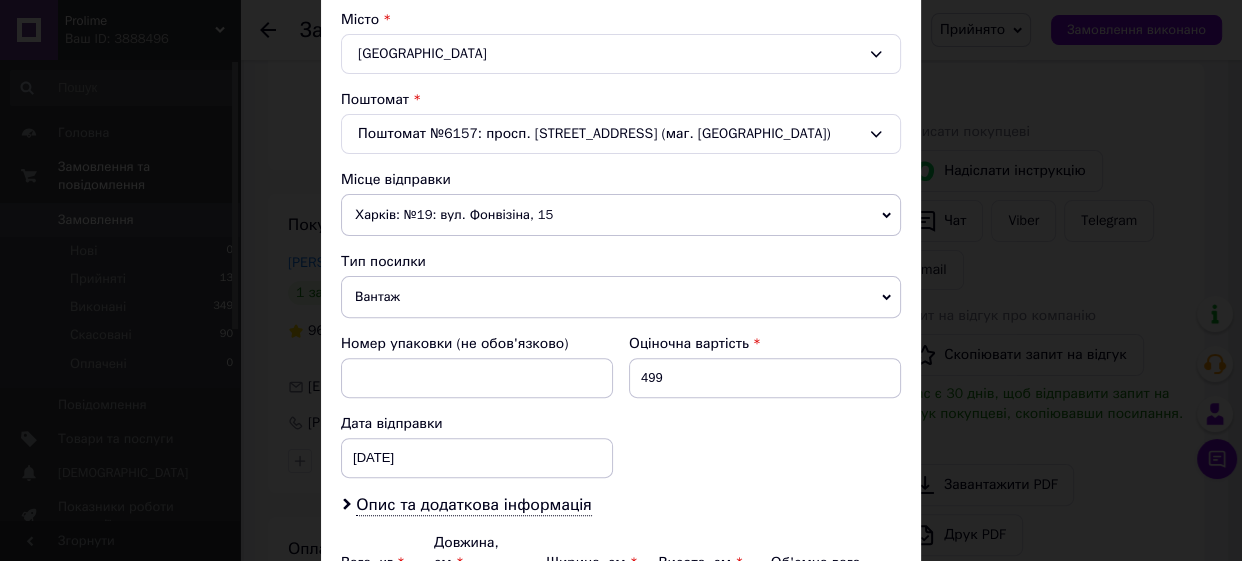 click on "Харків: №19: вул. Фонвізіна, 15" at bounding box center [621, 215] 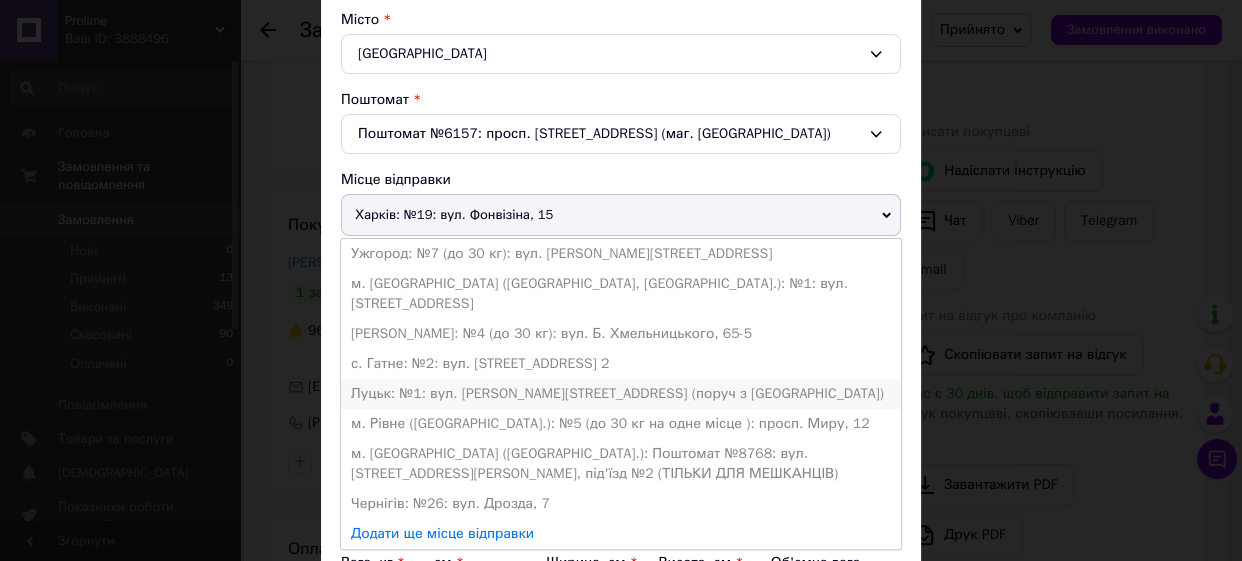 click on "Луцьк: №1: вул. Івана Корсака, 1 (поруч з Адреналін-Сіті)" at bounding box center (621, 394) 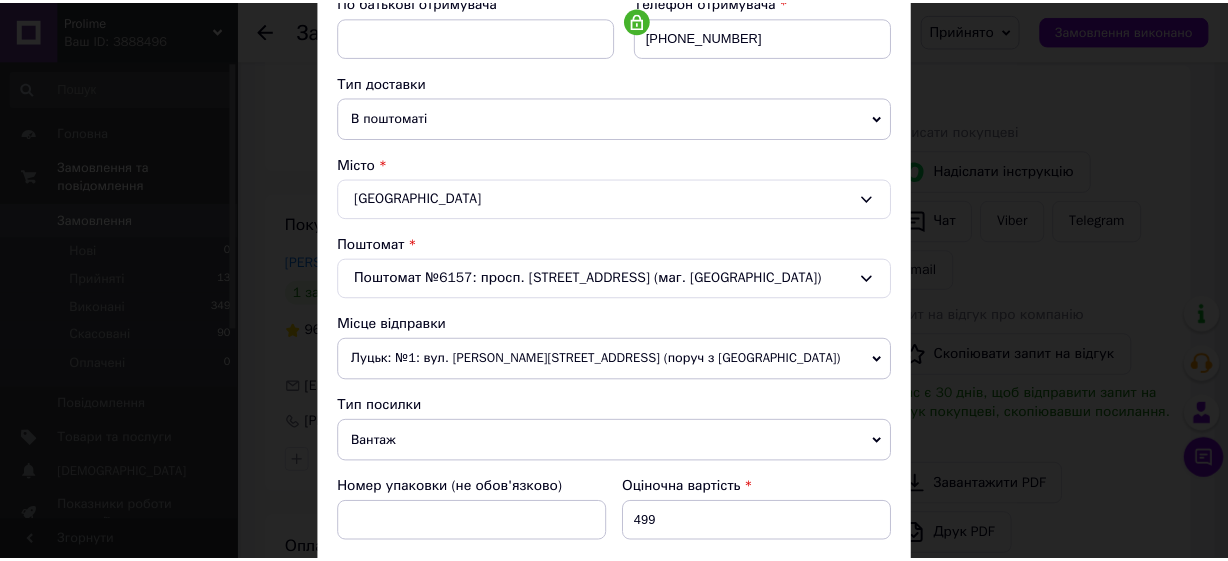 scroll, scrollTop: 673, scrollLeft: 0, axis: vertical 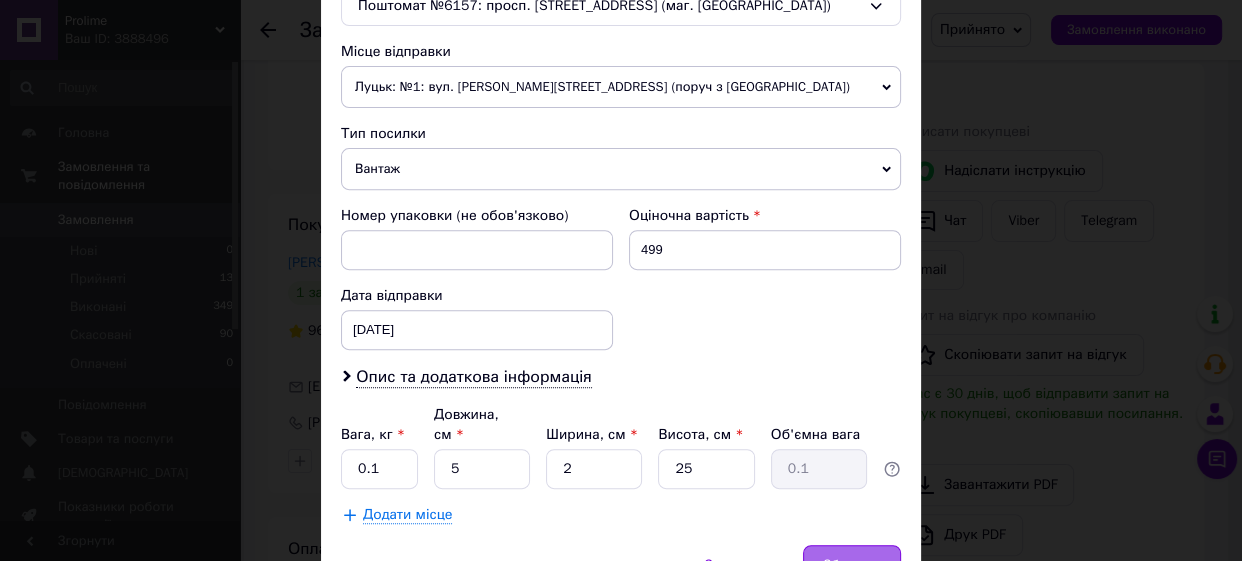 click on "Зберегти" at bounding box center (852, 565) 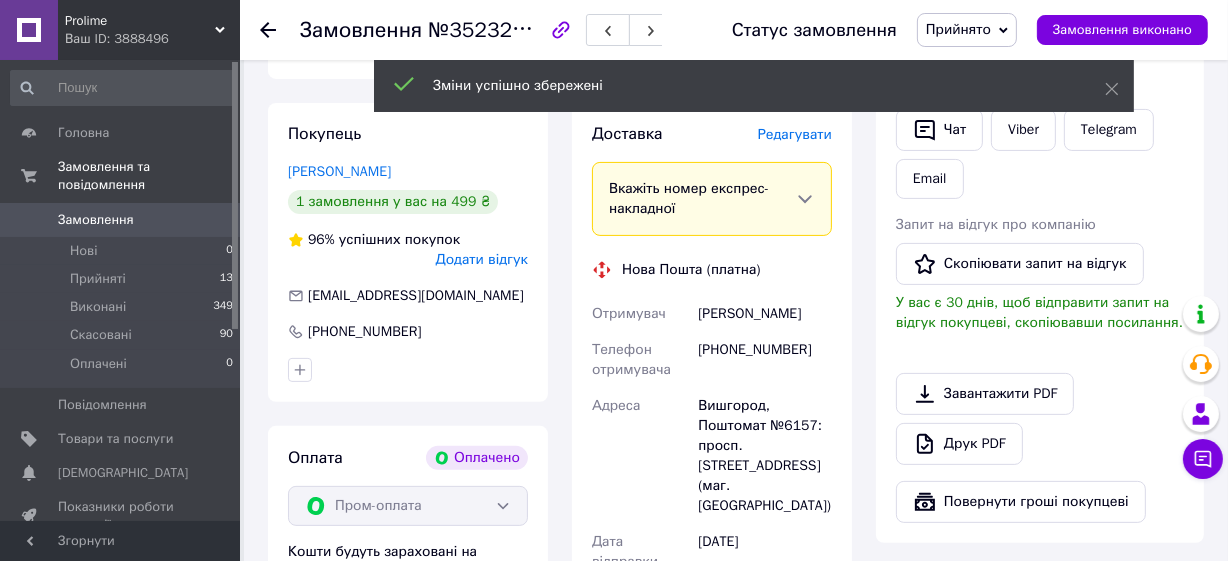 scroll, scrollTop: 727, scrollLeft: 0, axis: vertical 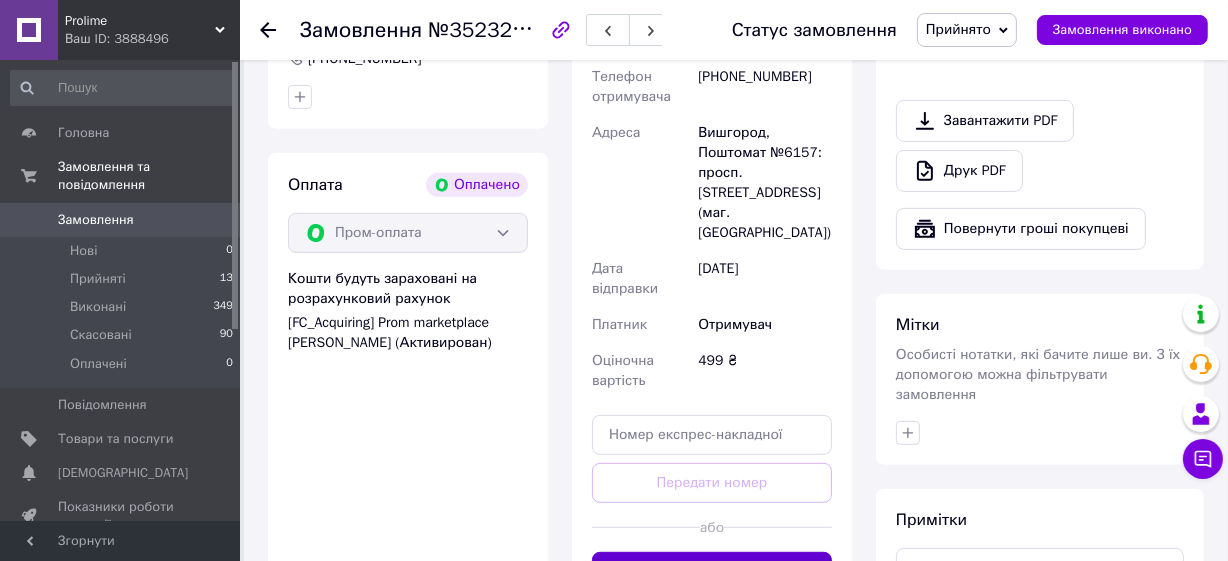 click on "Згенерувати ЕН" at bounding box center (712, 572) 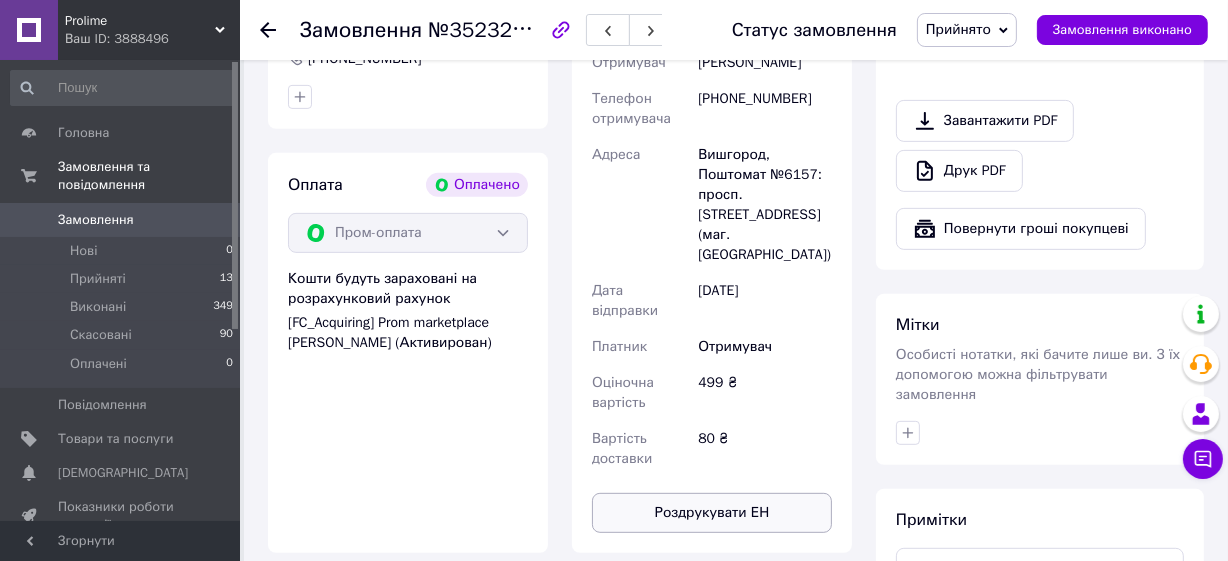 click on "Роздрукувати ЕН" at bounding box center [712, 513] 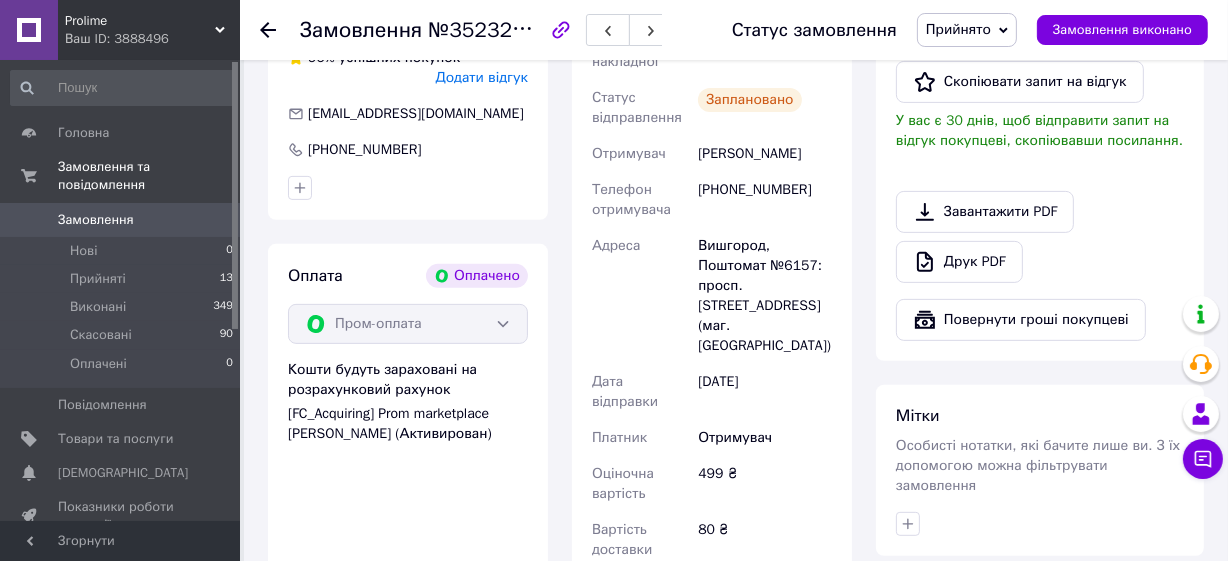 scroll, scrollTop: 363, scrollLeft: 0, axis: vertical 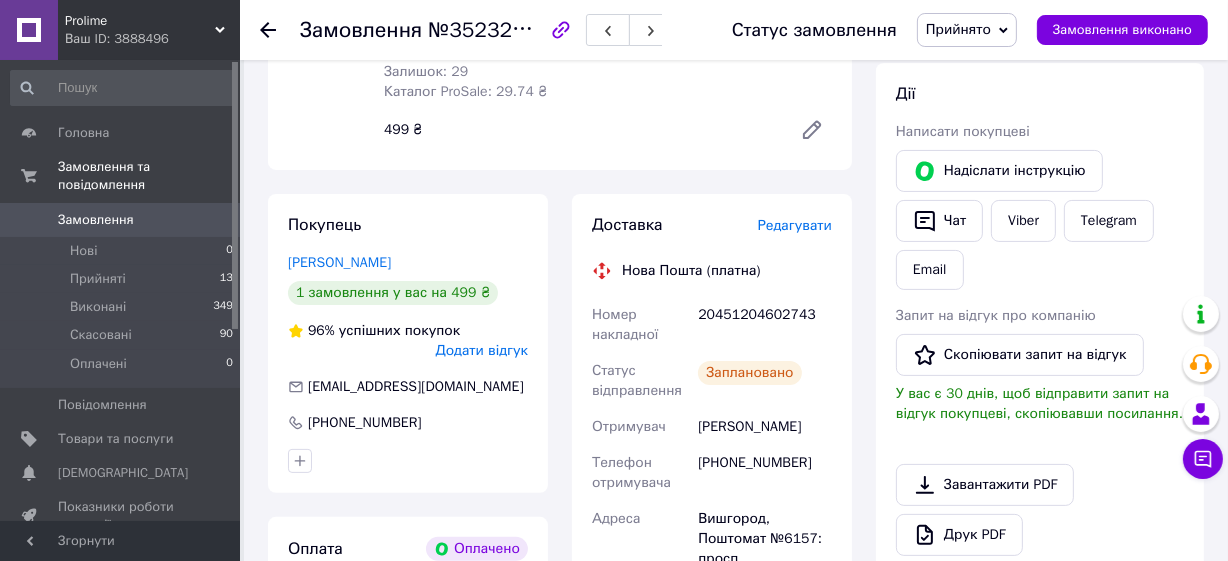 click on "Замовлення" at bounding box center [96, 220] 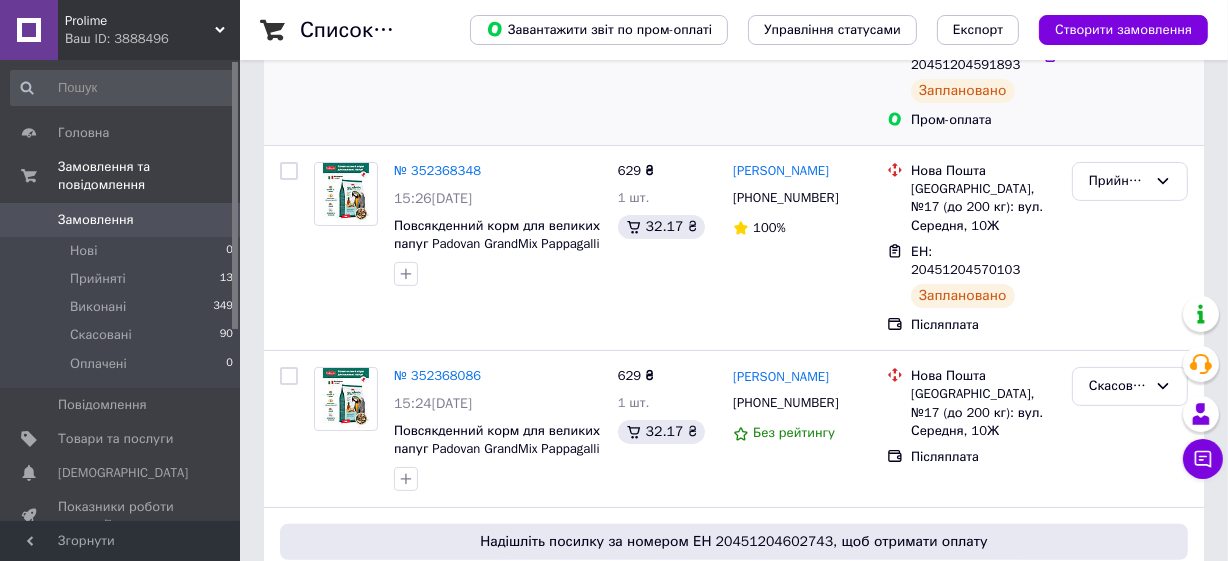 scroll, scrollTop: 454, scrollLeft: 0, axis: vertical 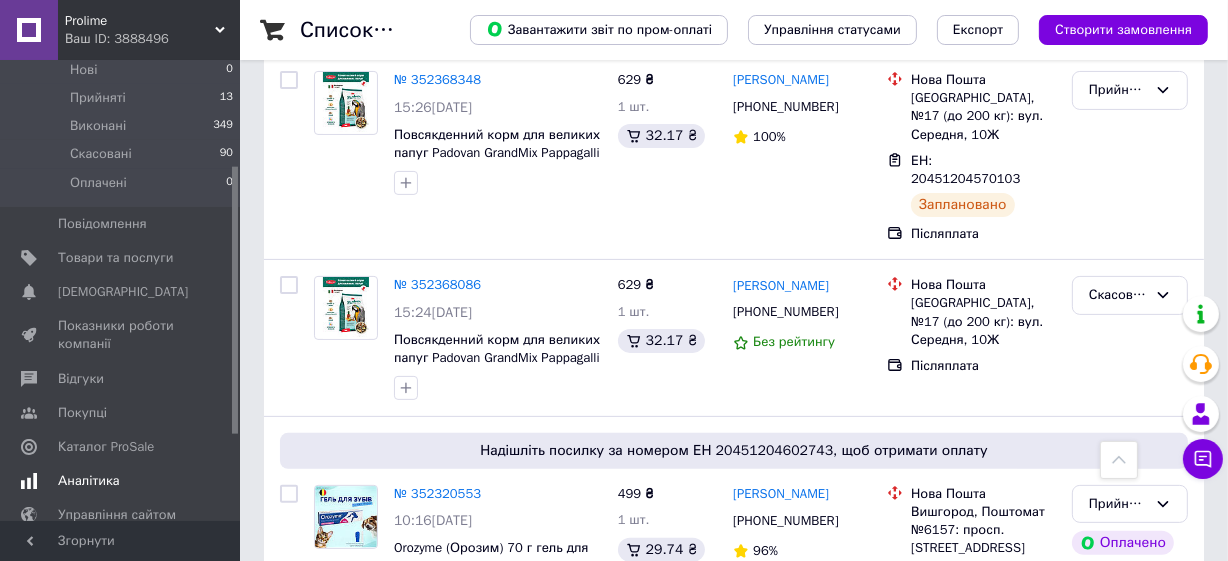 click on "Аналітика" at bounding box center [89, 481] 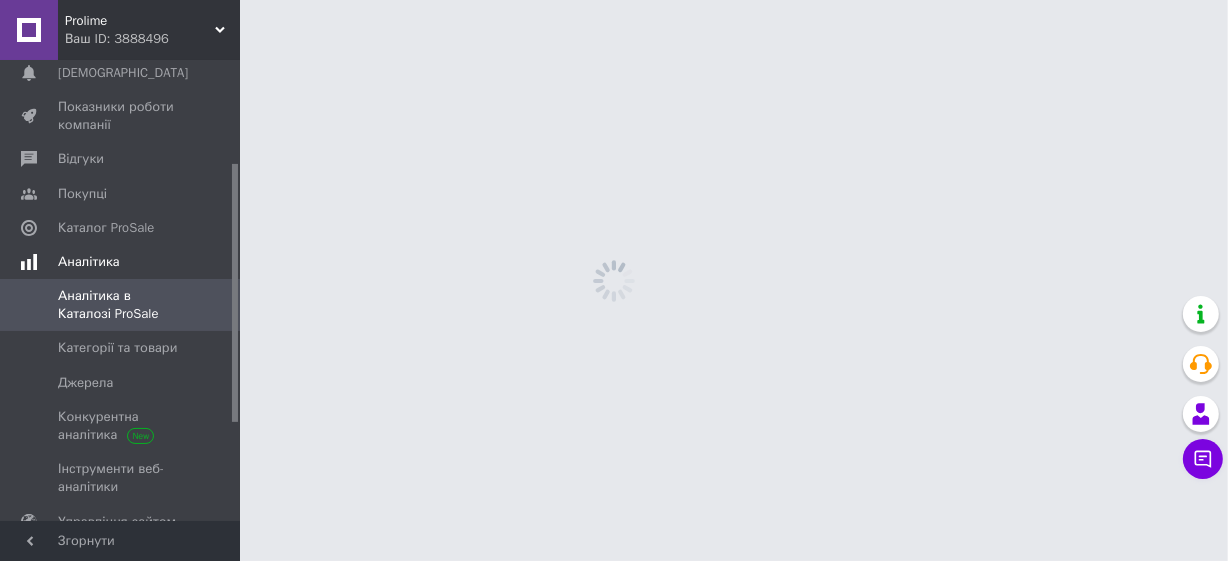 scroll, scrollTop: 0, scrollLeft: 0, axis: both 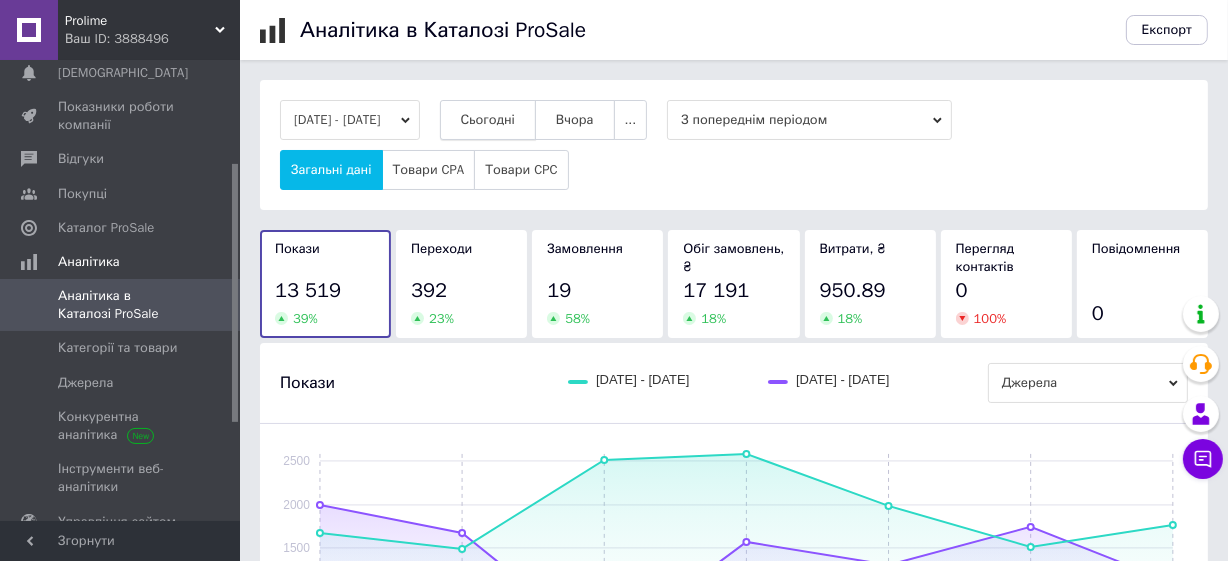 click on "Сьогодні" at bounding box center [488, 120] 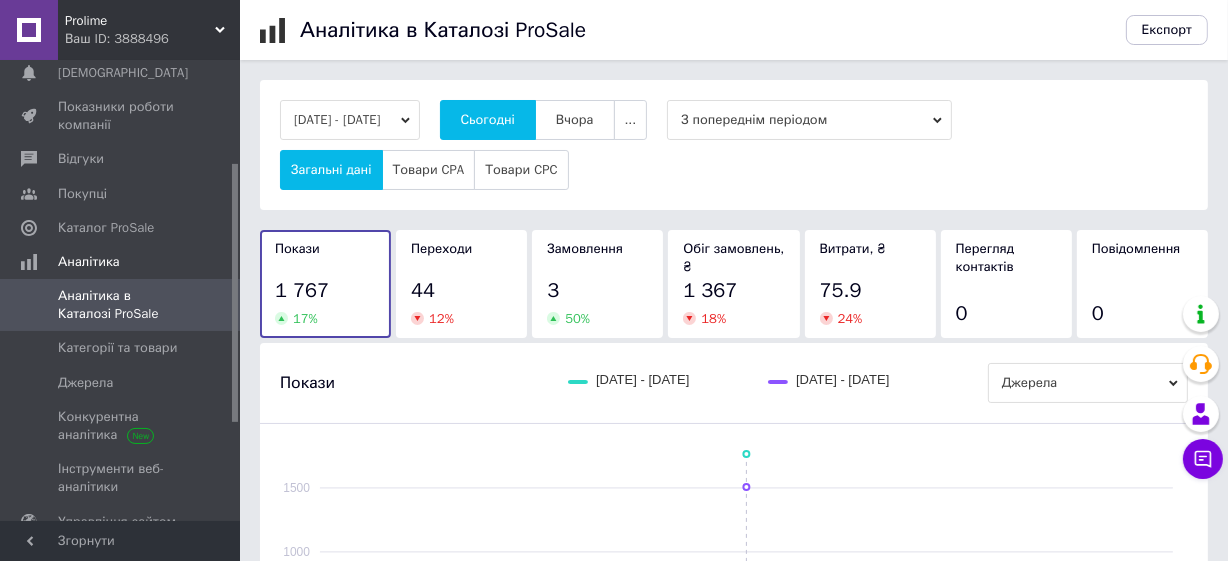 click on "Переходи 44 12 %" at bounding box center [461, 284] 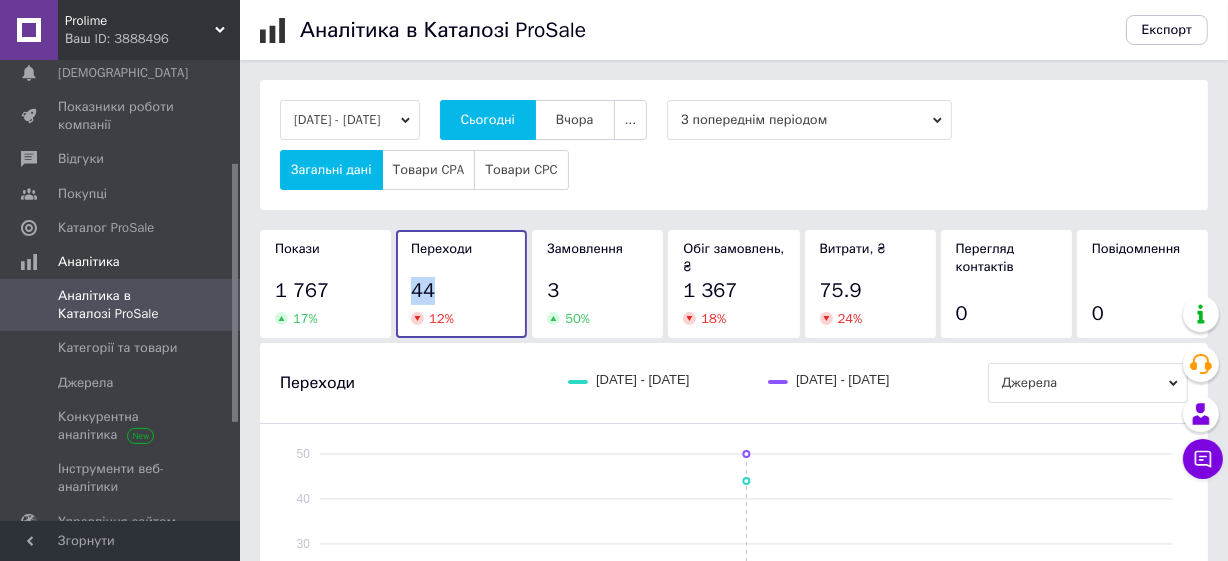 scroll, scrollTop: 545, scrollLeft: 0, axis: vertical 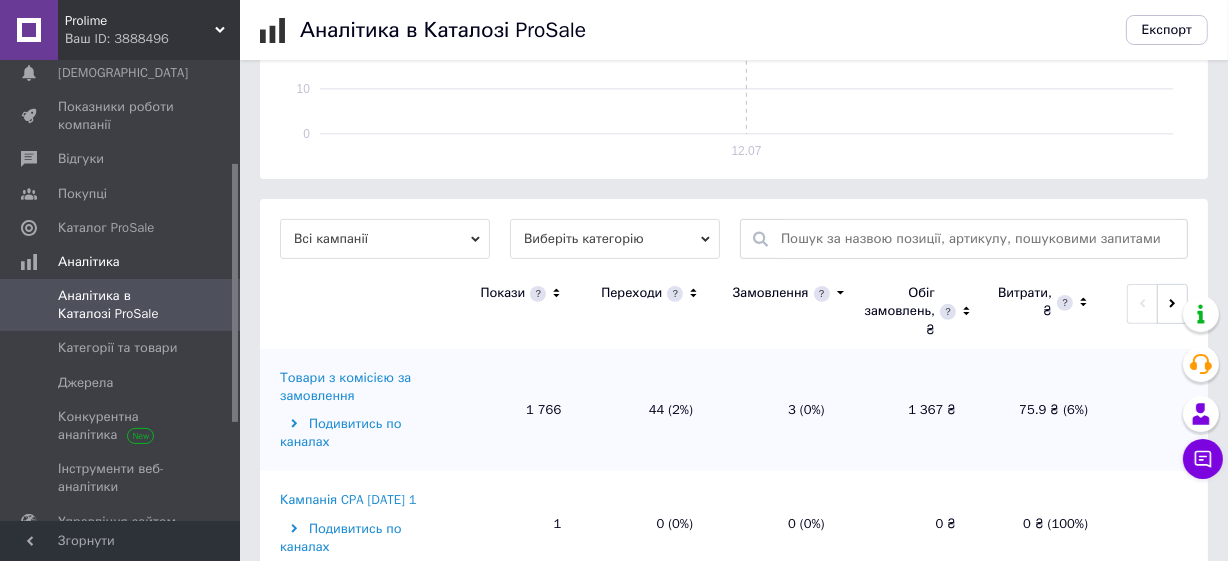 click on "Товари з комісією за замовлення" at bounding box center (362, 387) 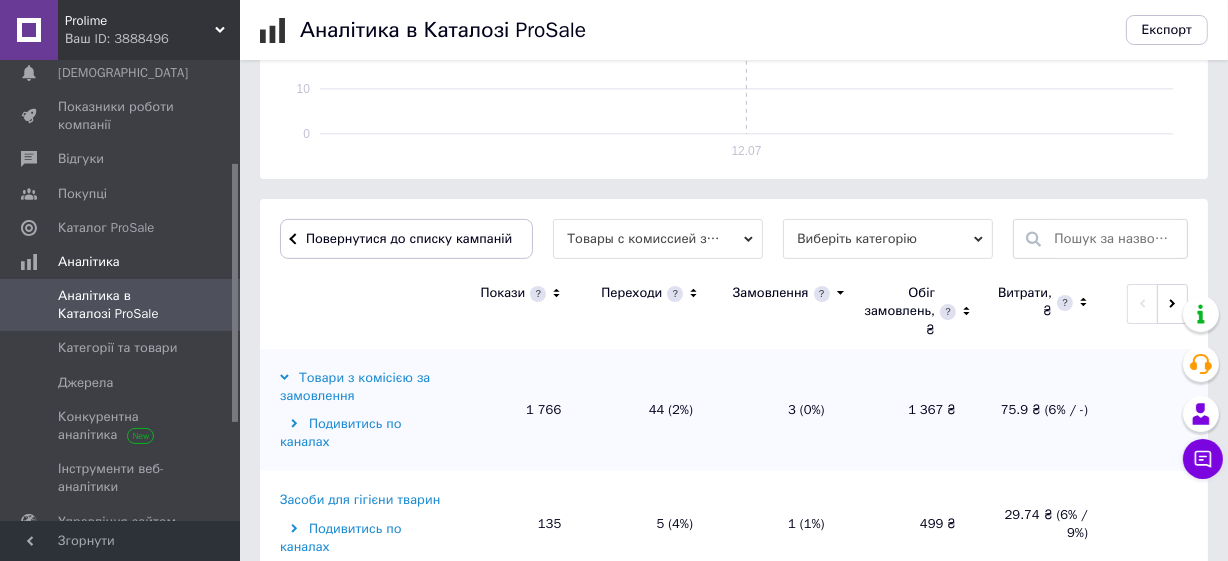 scroll, scrollTop: 668, scrollLeft: 0, axis: vertical 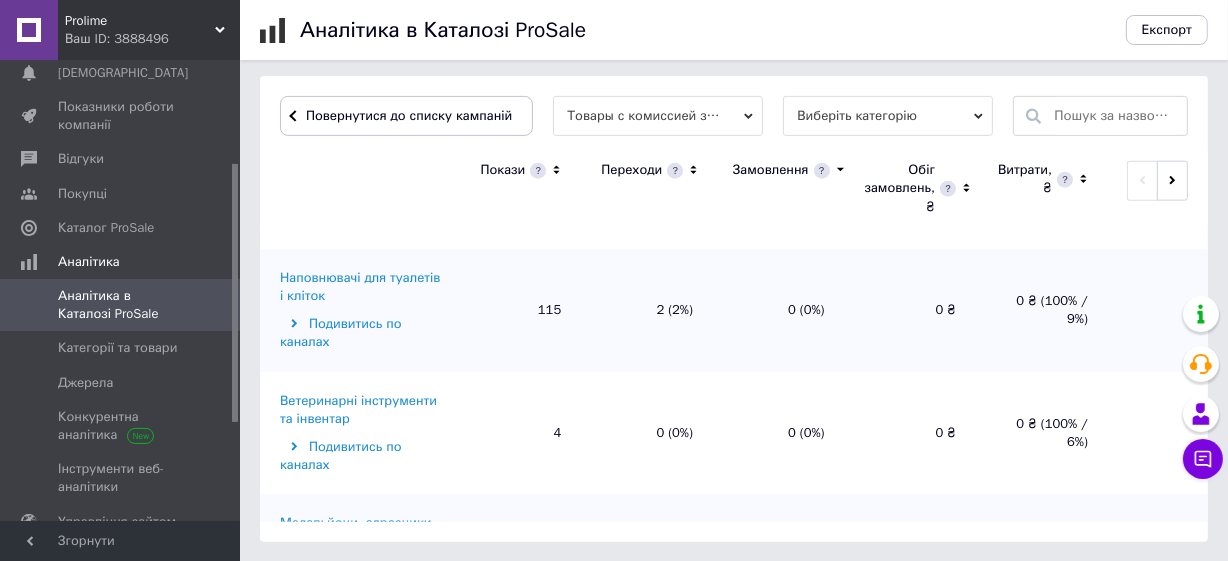 click on "Повідки, нашийники, намордники, шлейки" at bounding box center [362, 1164] 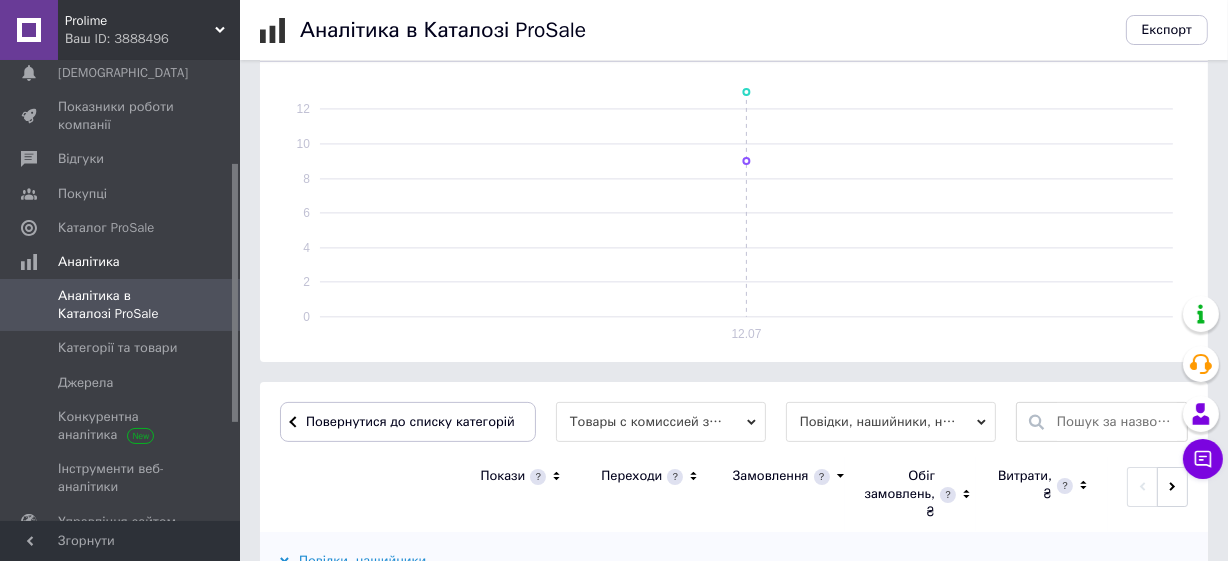 scroll, scrollTop: 650, scrollLeft: 0, axis: vertical 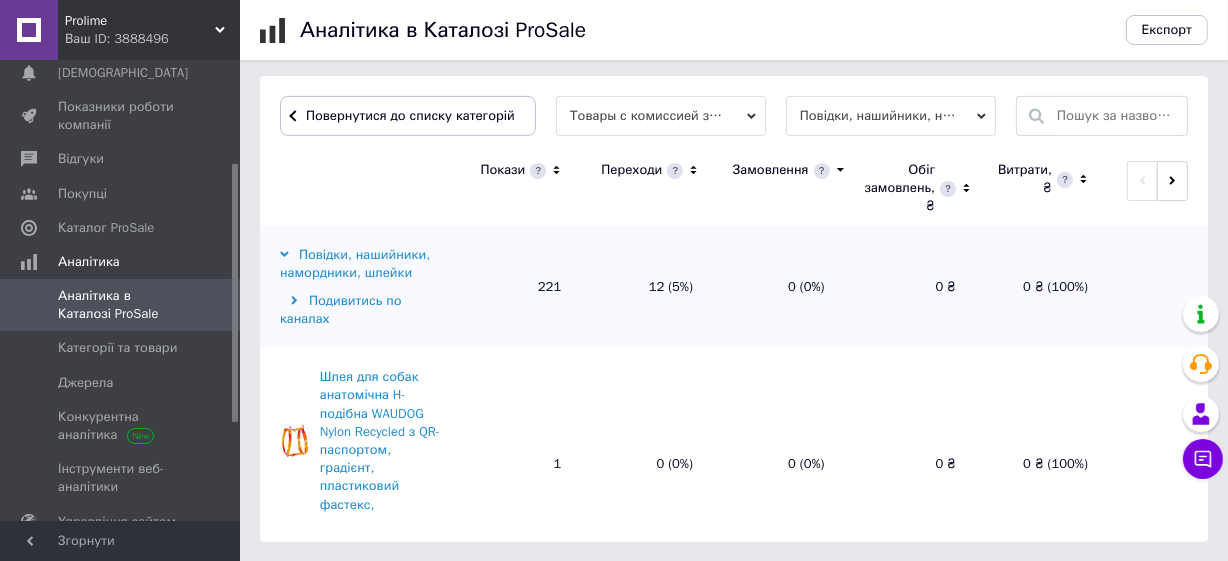 click 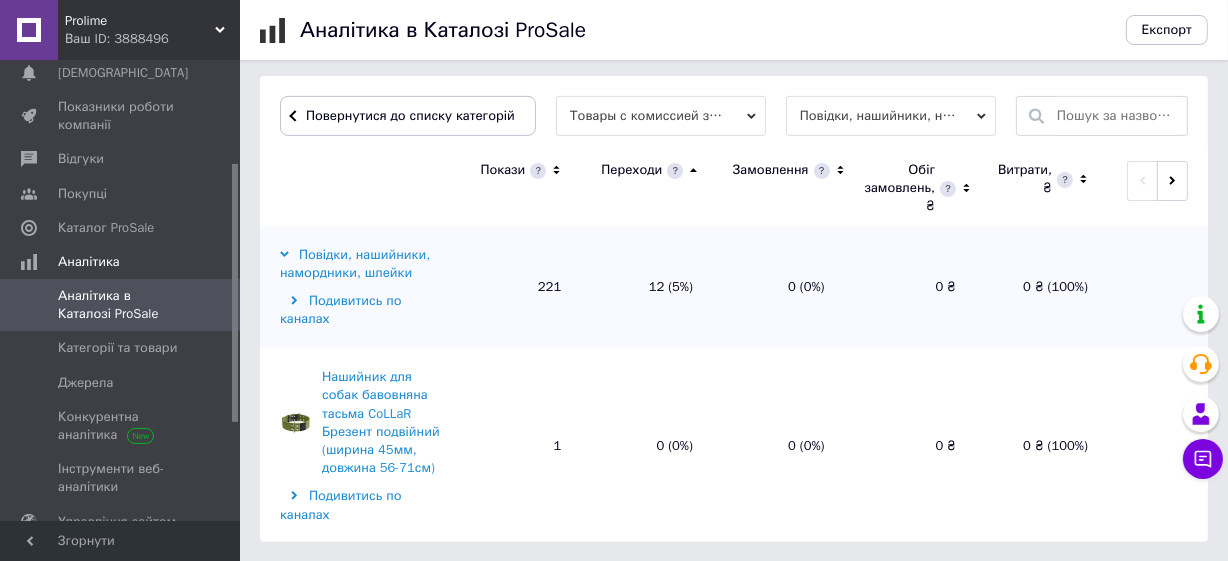 click 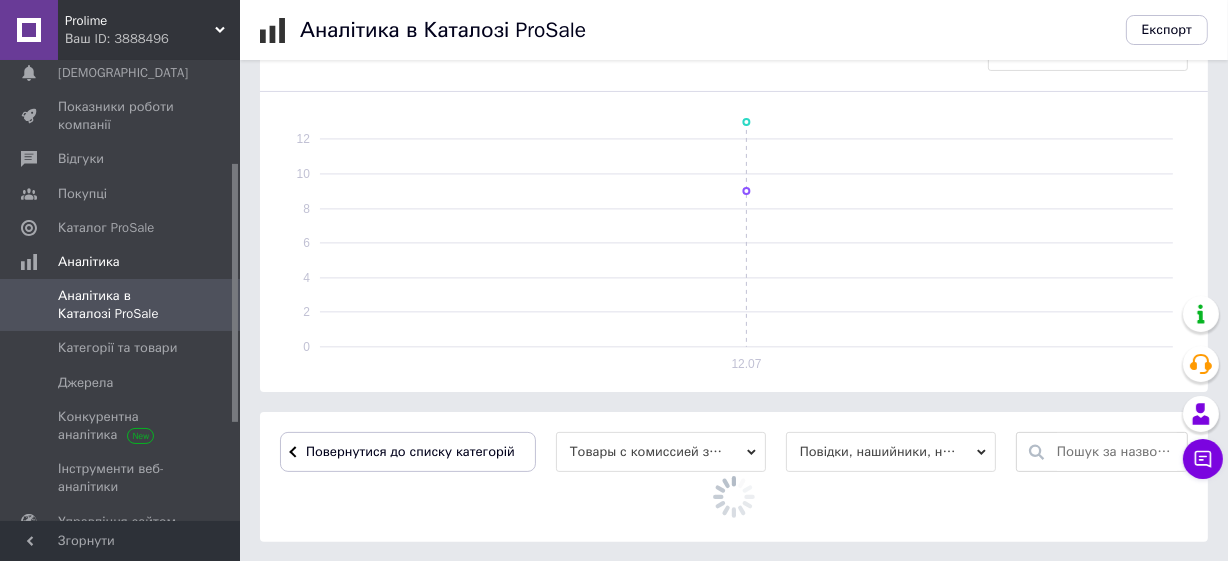 scroll, scrollTop: 650, scrollLeft: 0, axis: vertical 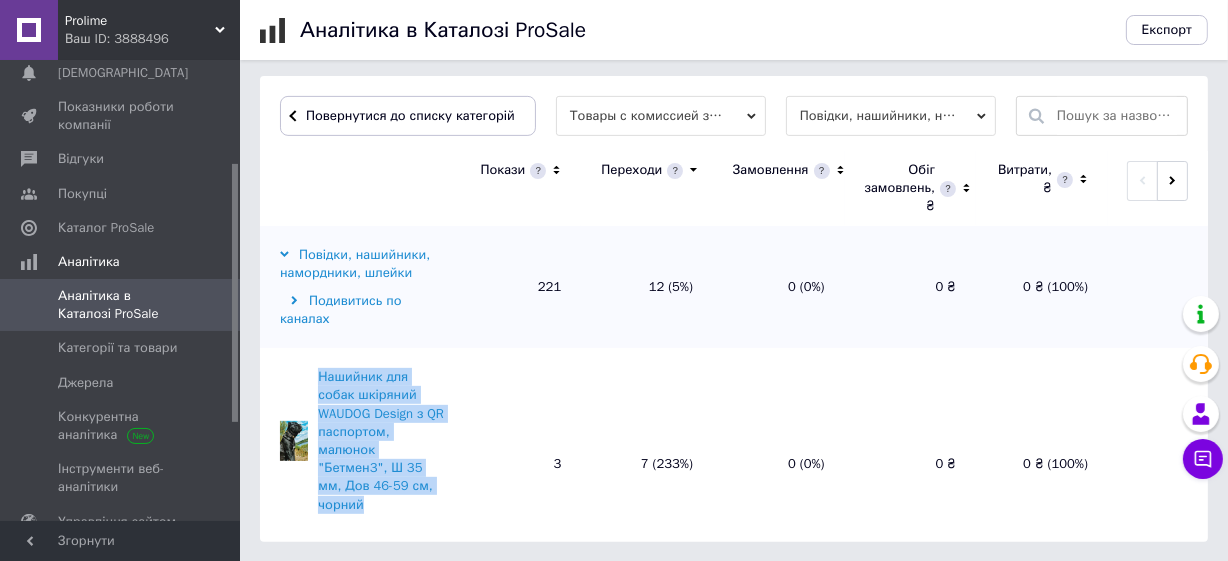drag, startPoint x: 329, startPoint y: 352, endPoint x: 501, endPoint y: 406, distance: 180.27756 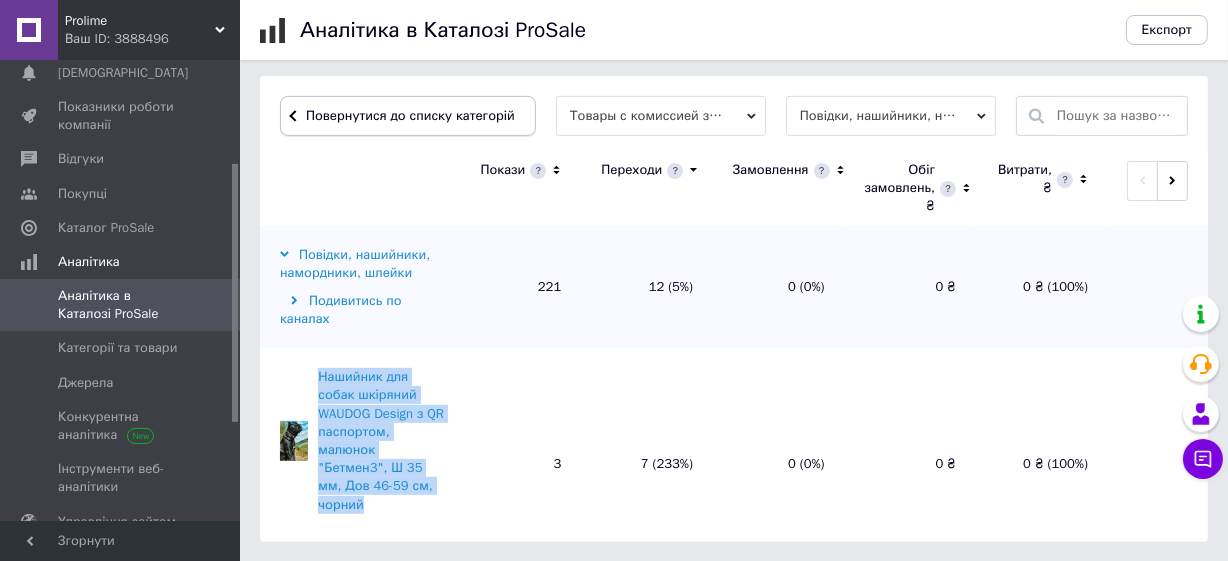 click on "Повернутися до списку категорій" at bounding box center (408, 116) 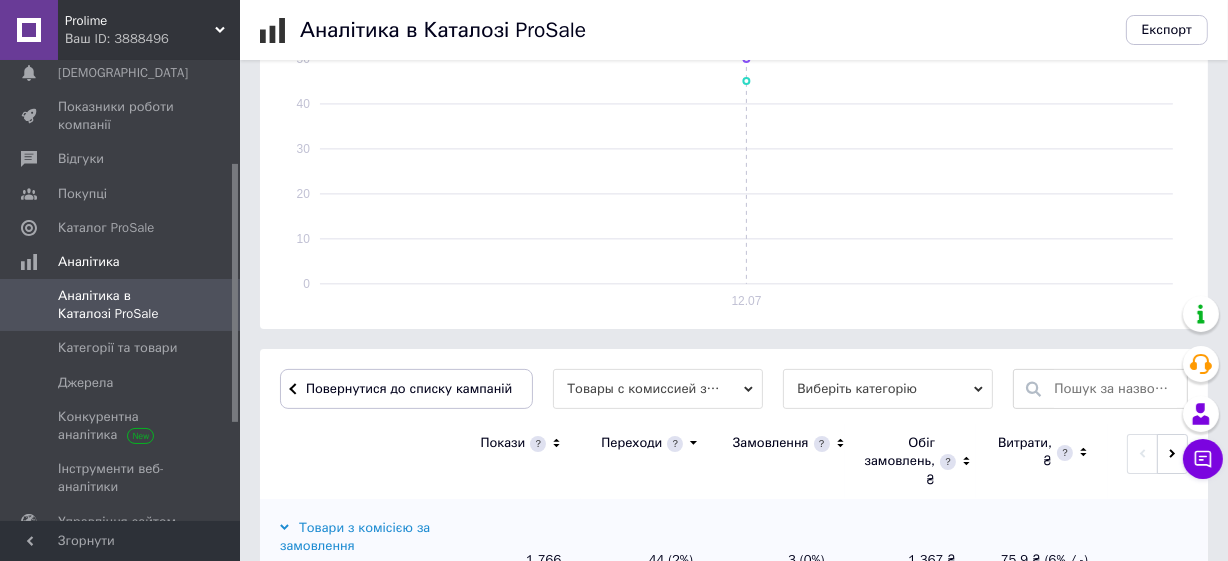 scroll, scrollTop: 122, scrollLeft: 0, axis: vertical 